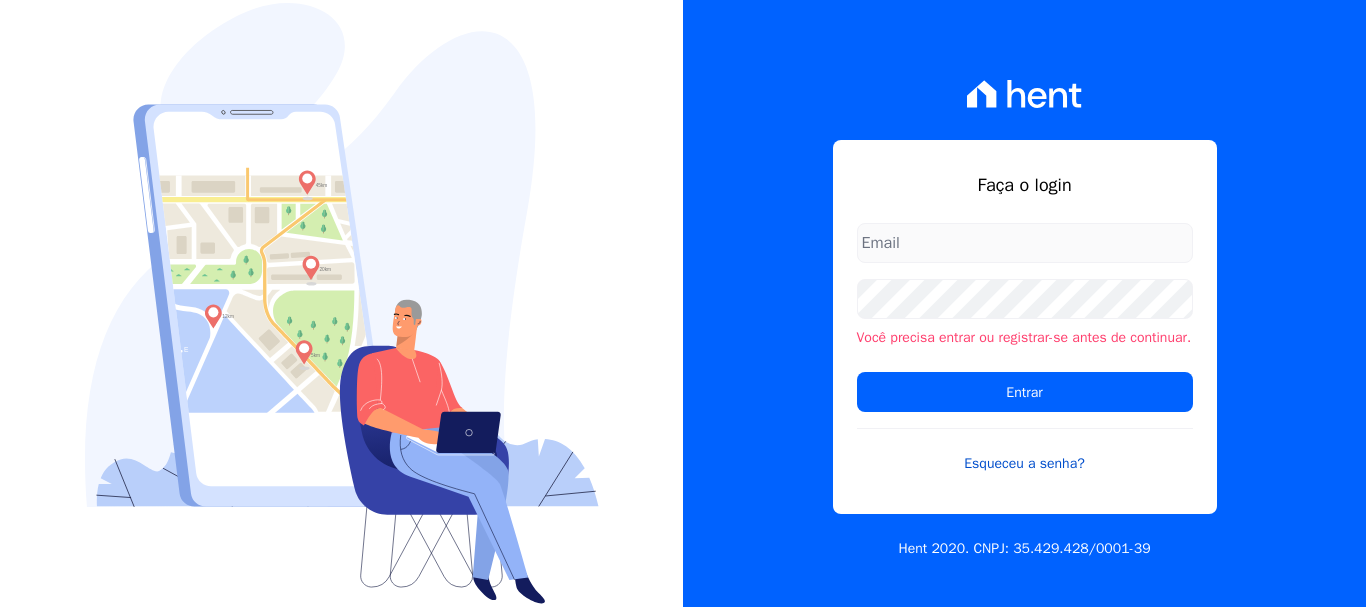 scroll, scrollTop: 0, scrollLeft: 0, axis: both 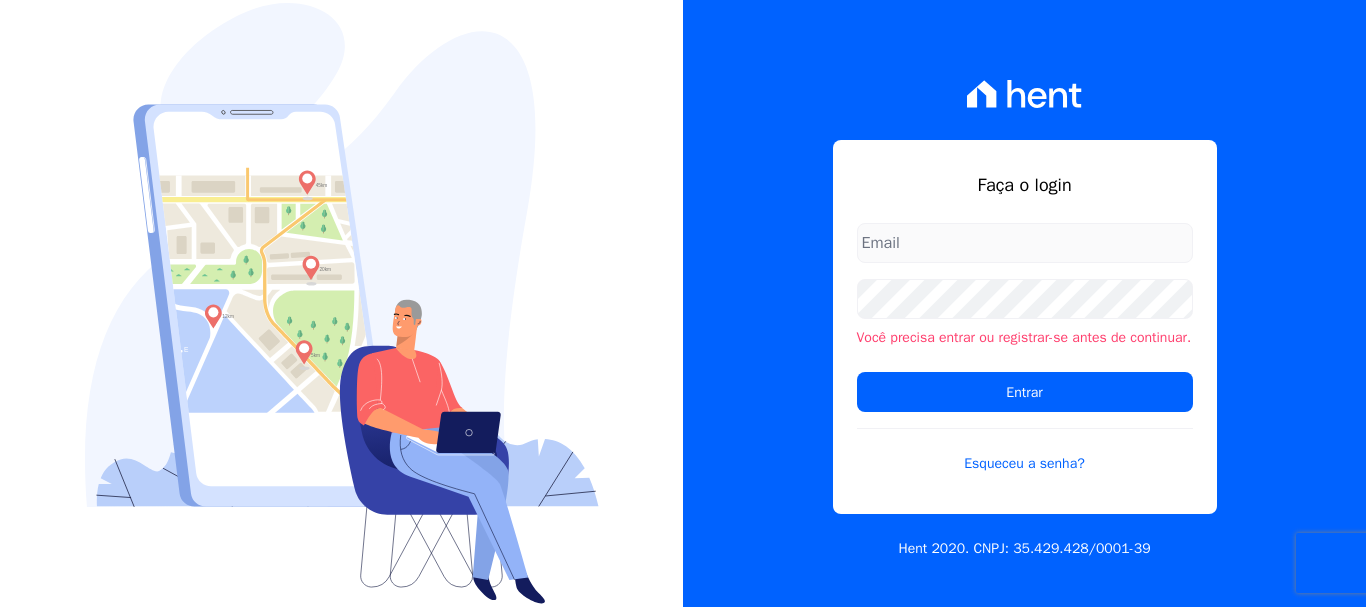 type on "[EMAIL_ADDRESS][DOMAIN_NAME]" 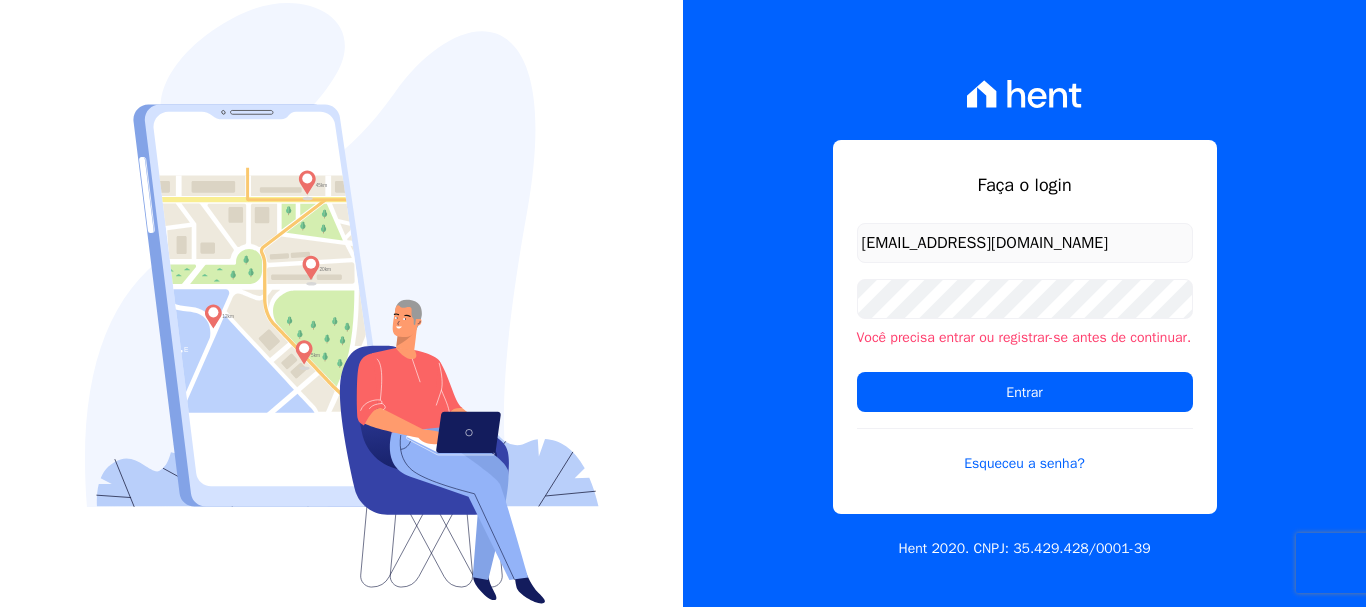 click on "[EMAIL_ADDRESS][DOMAIN_NAME]" at bounding box center (1025, 243) 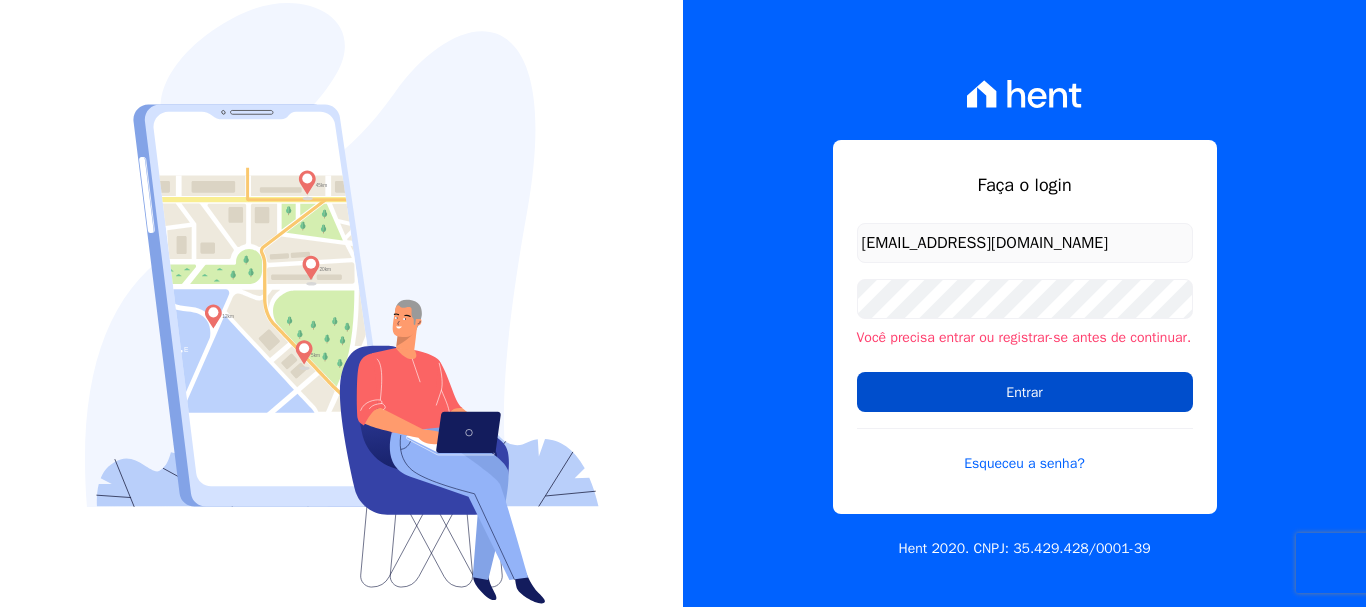 click on "Entrar" at bounding box center [1025, 392] 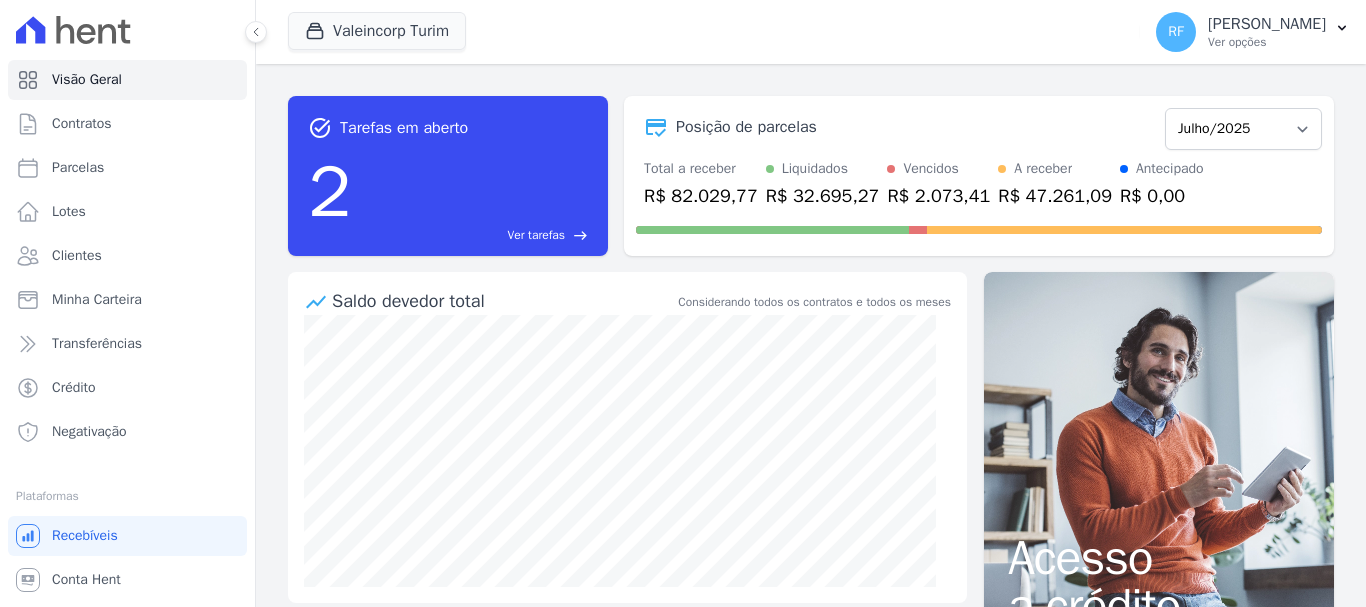 scroll, scrollTop: 0, scrollLeft: 0, axis: both 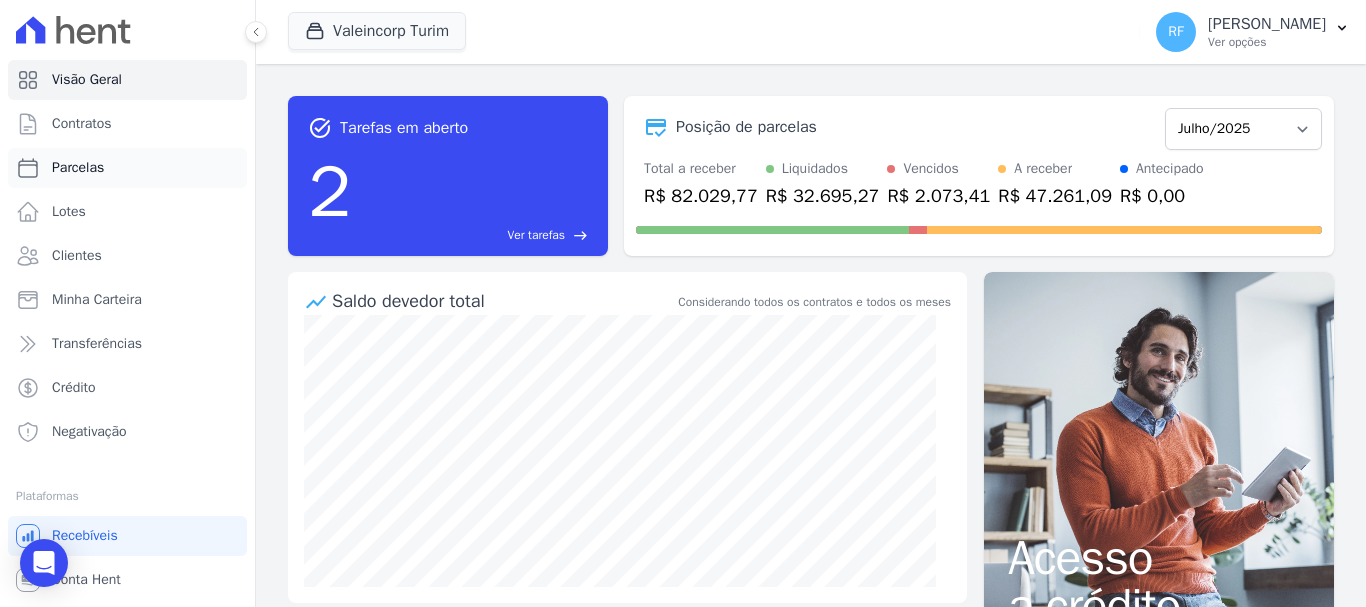 click on "Parcelas" at bounding box center [127, 168] 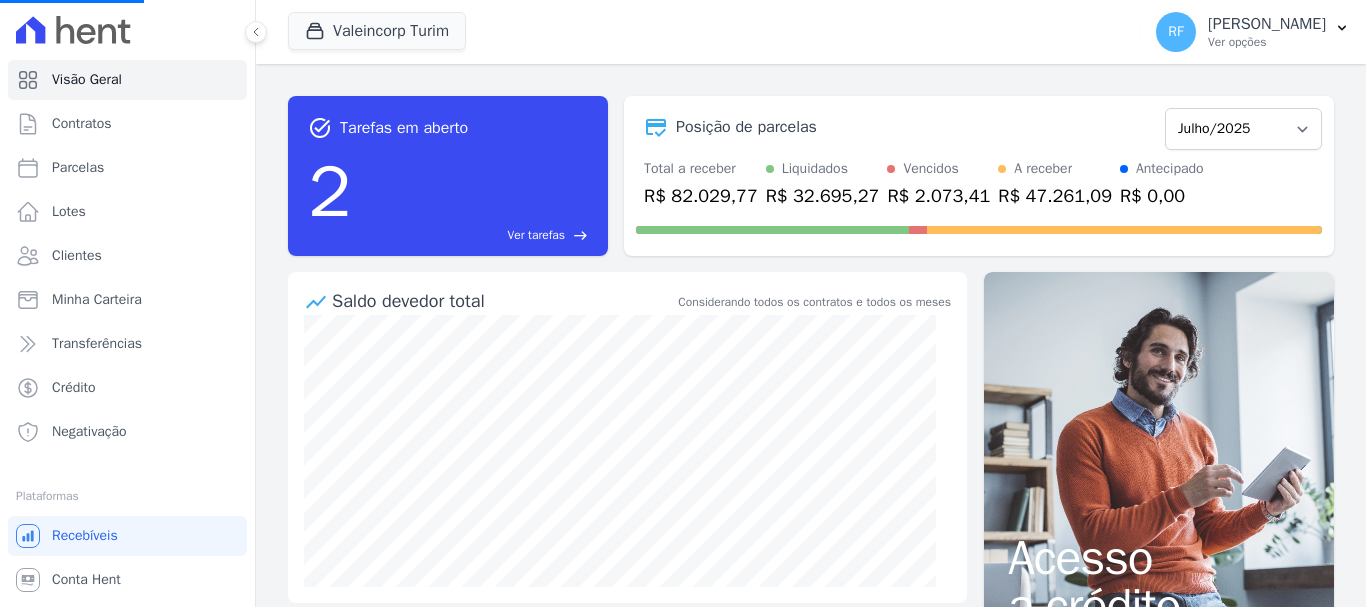 select 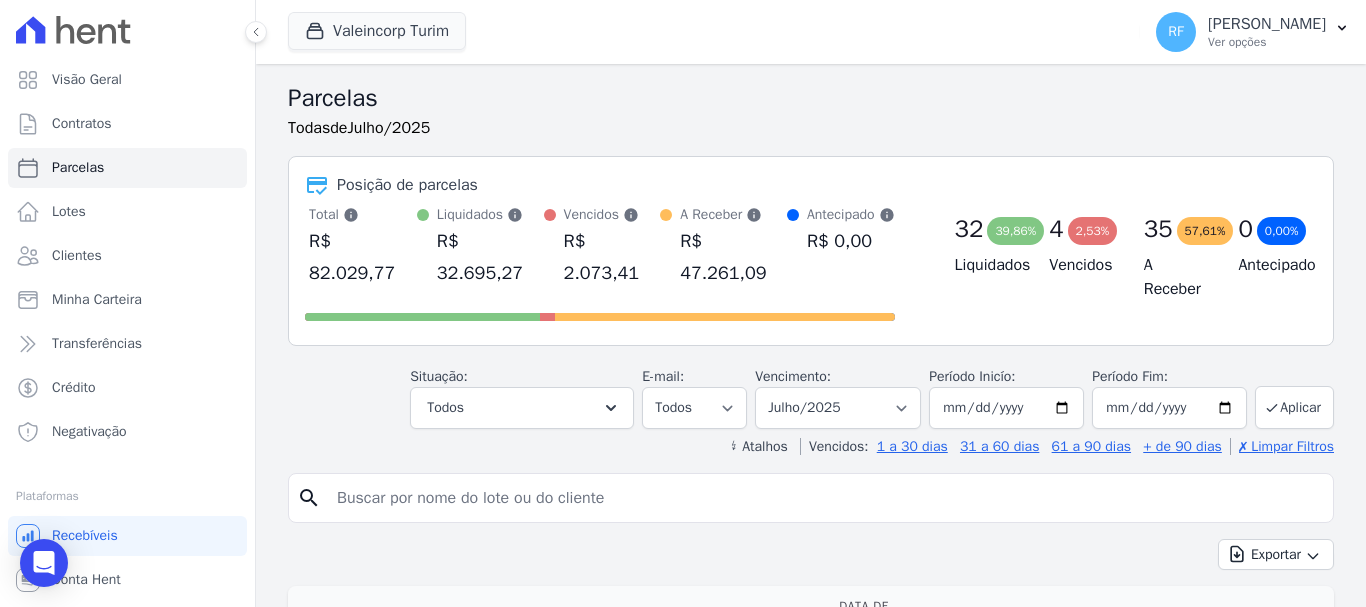 click at bounding box center (825, 498) 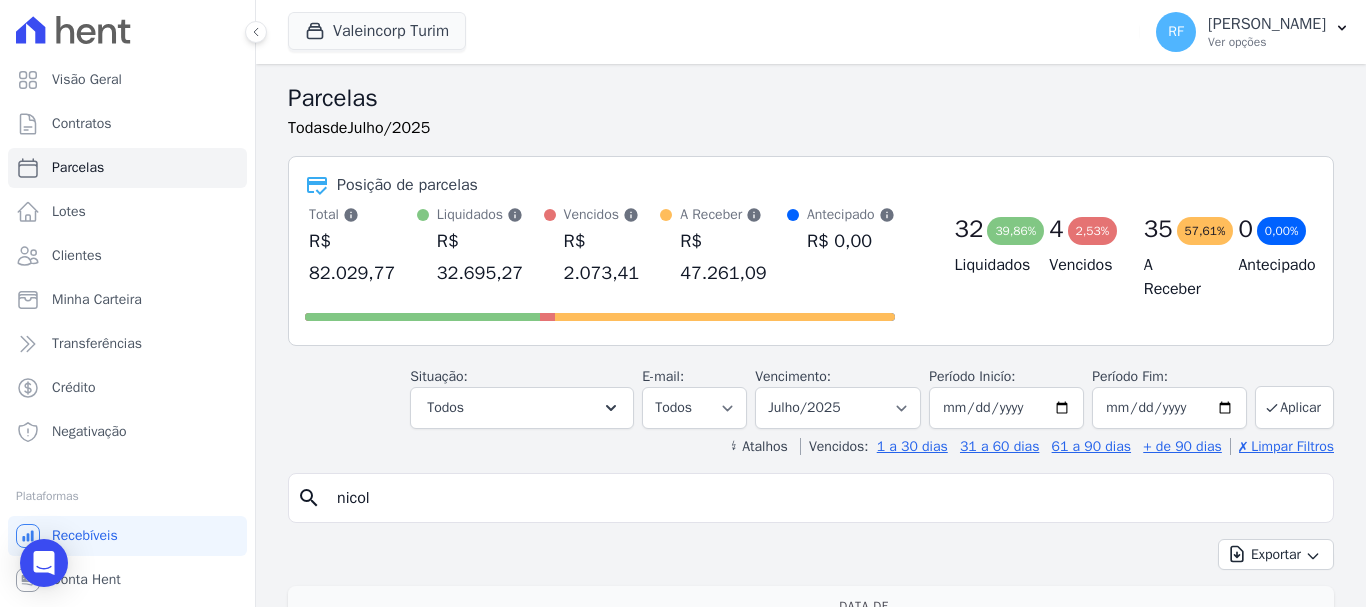 type on "nicol" 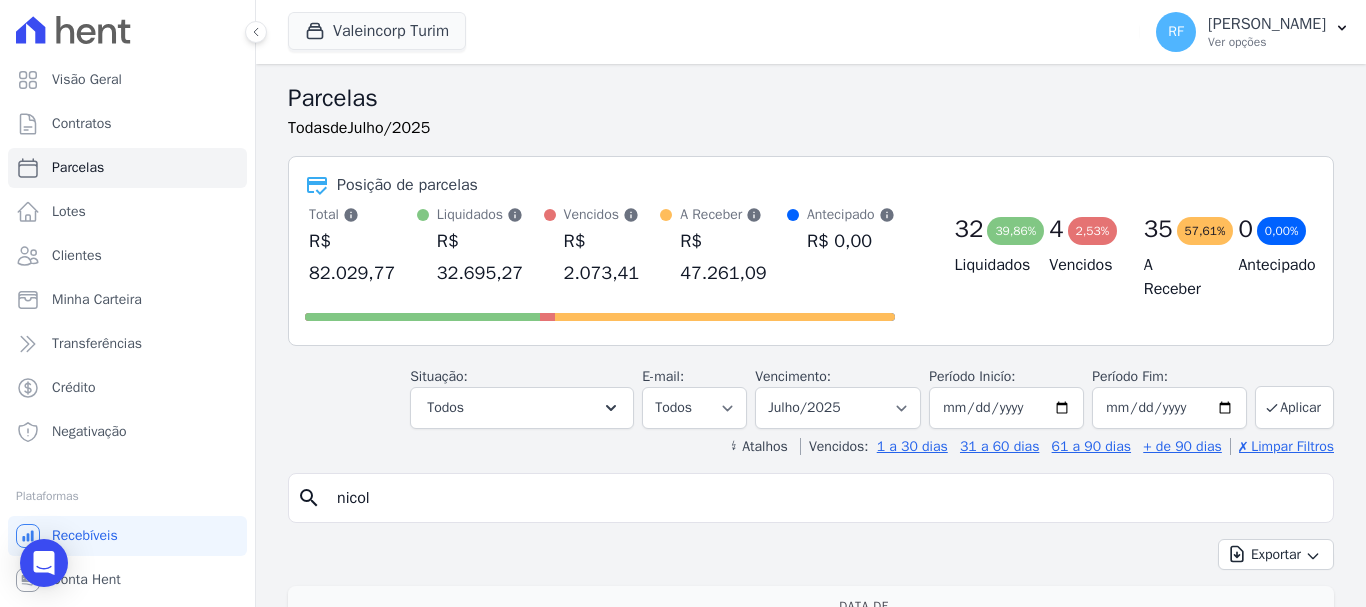 select 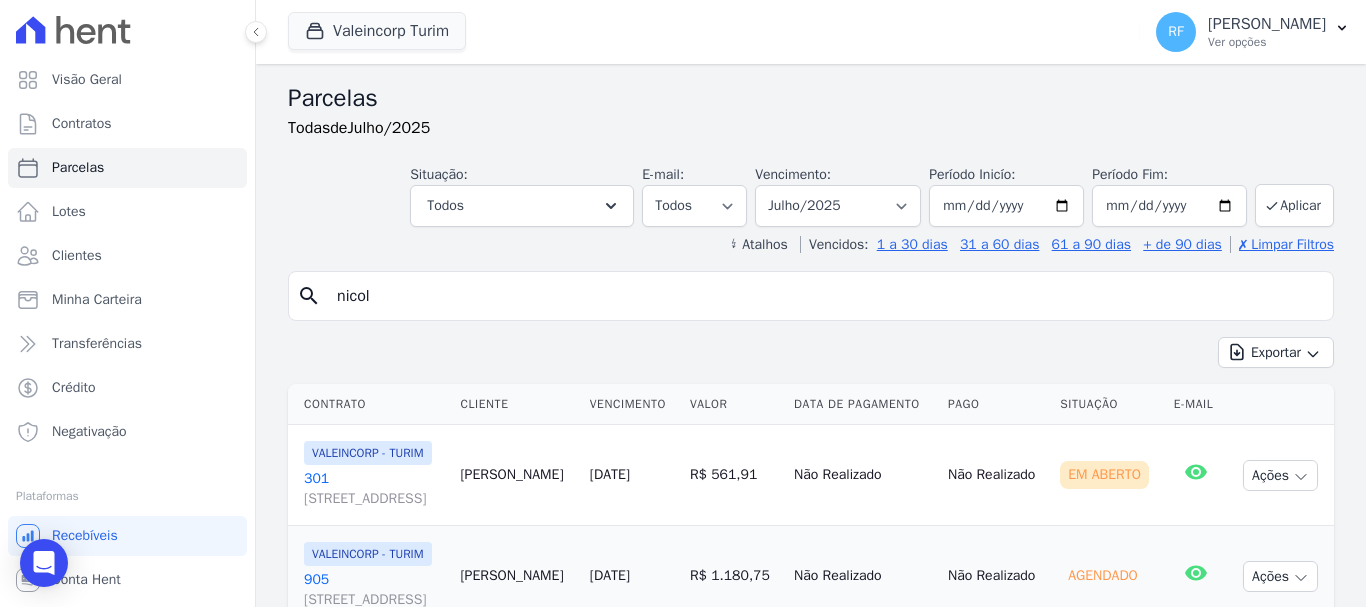 scroll, scrollTop: 117, scrollLeft: 0, axis: vertical 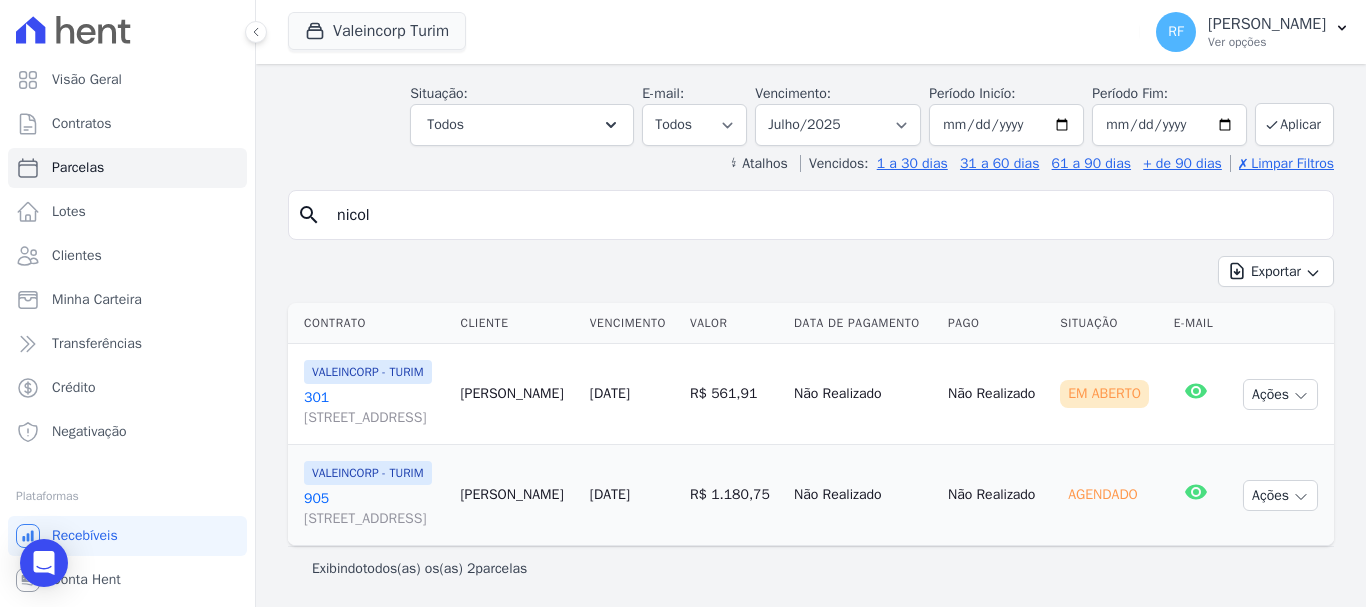 drag, startPoint x: 544, startPoint y: 165, endPoint x: 233, endPoint y: 174, distance: 311.1302 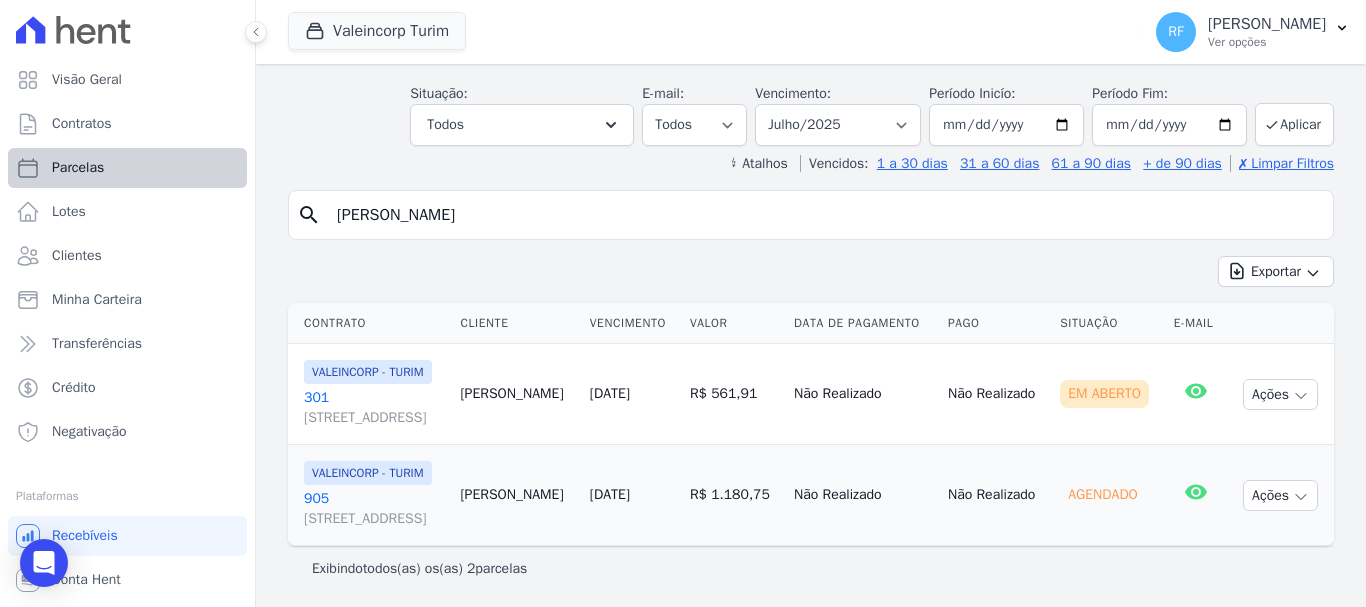 type on "pedro" 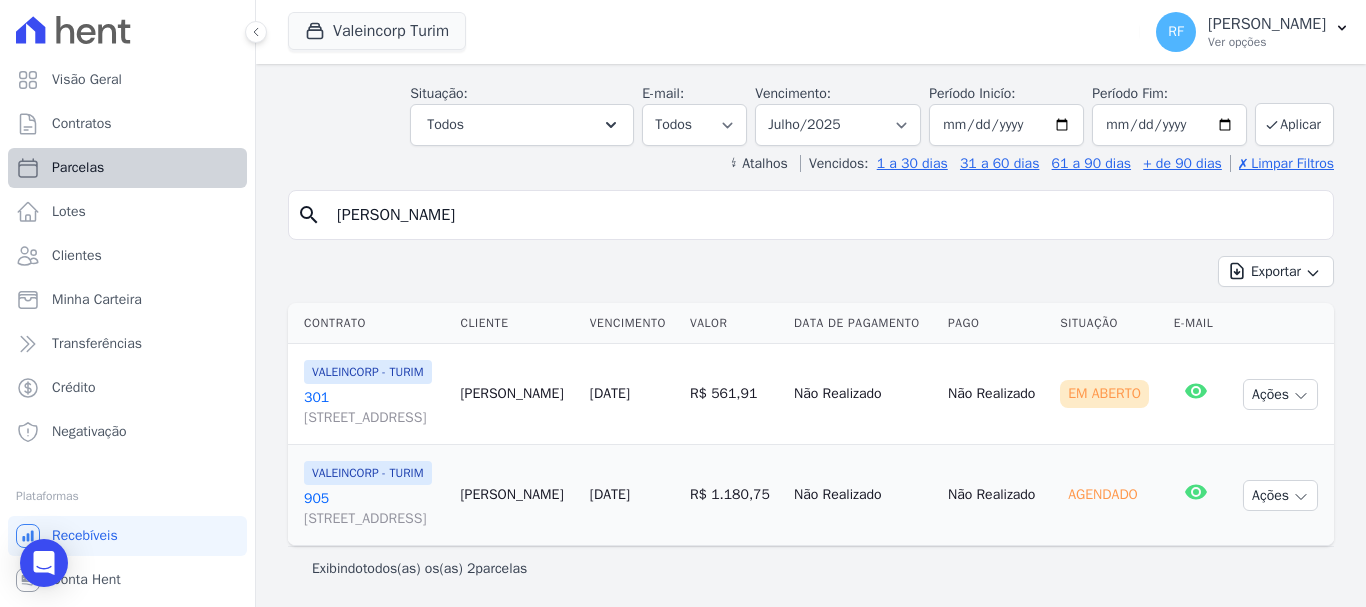 select 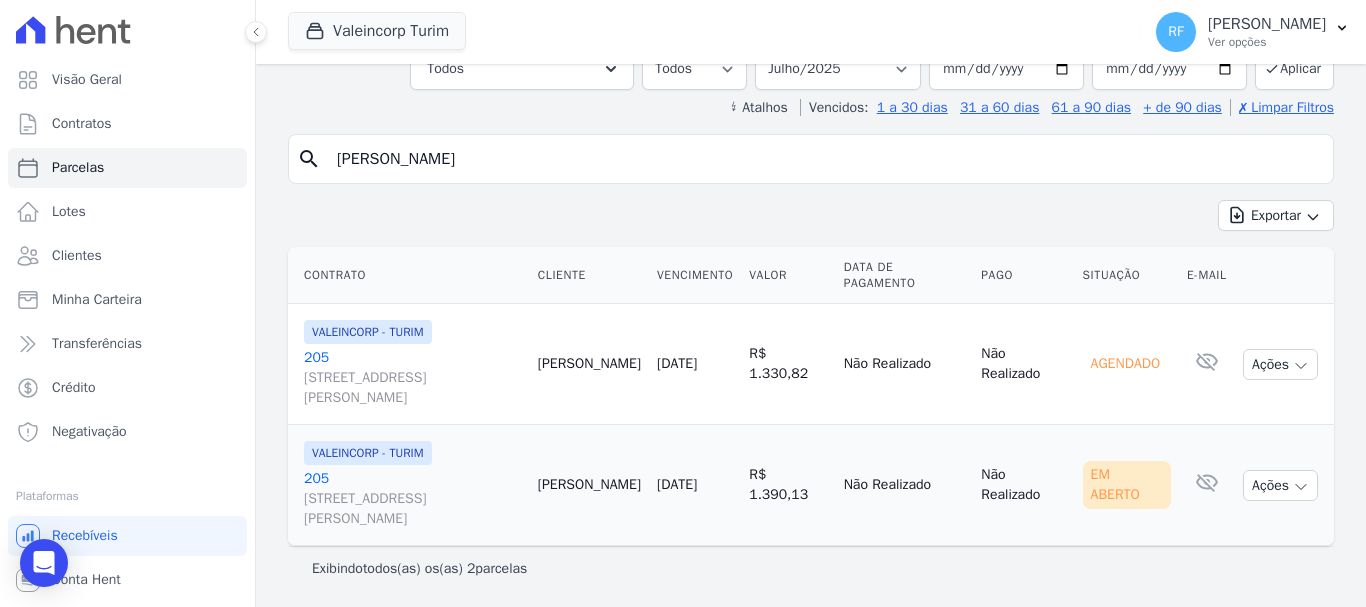 scroll, scrollTop: 0, scrollLeft: 0, axis: both 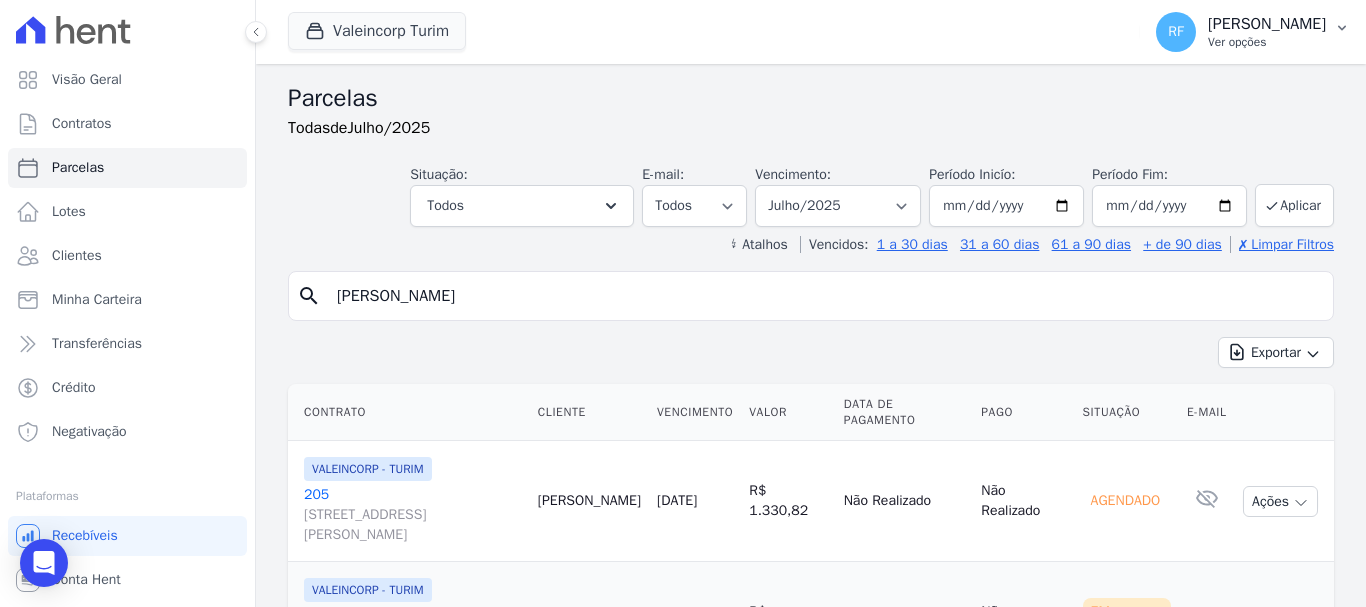 click on "[PERSON_NAME]" at bounding box center [1267, 24] 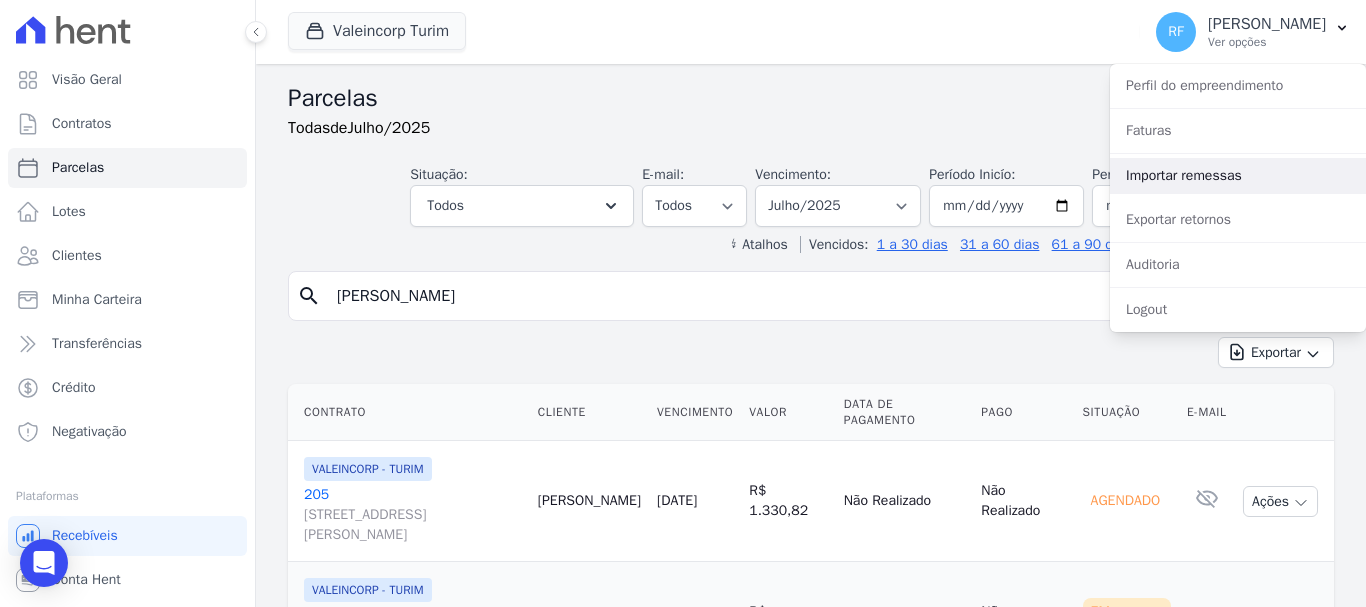 click on "Importar remessas" at bounding box center (1238, 176) 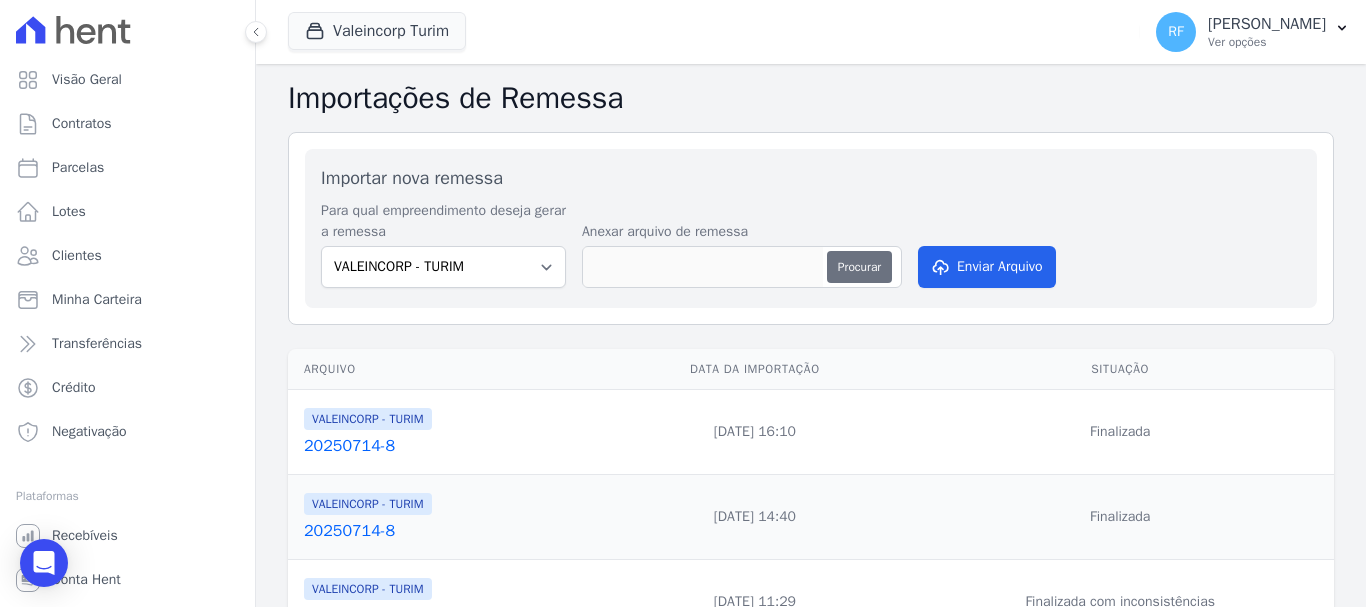click on "Procurar" at bounding box center [859, 267] 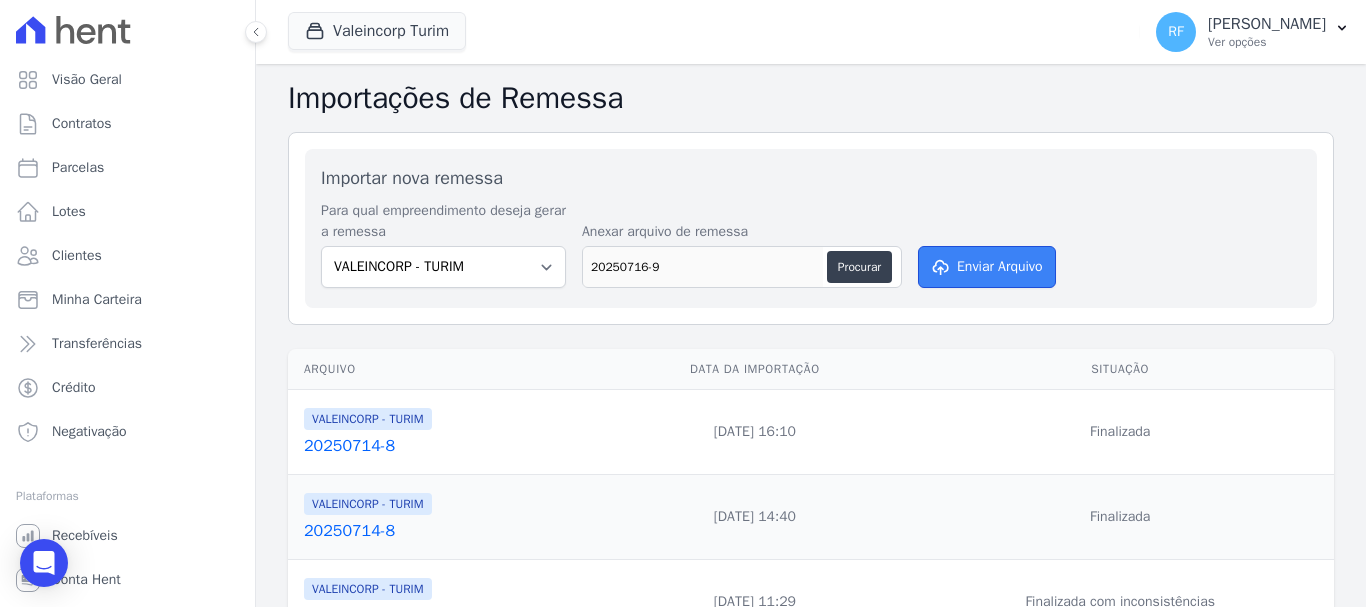 click on "Enviar Arquivo" at bounding box center [987, 267] 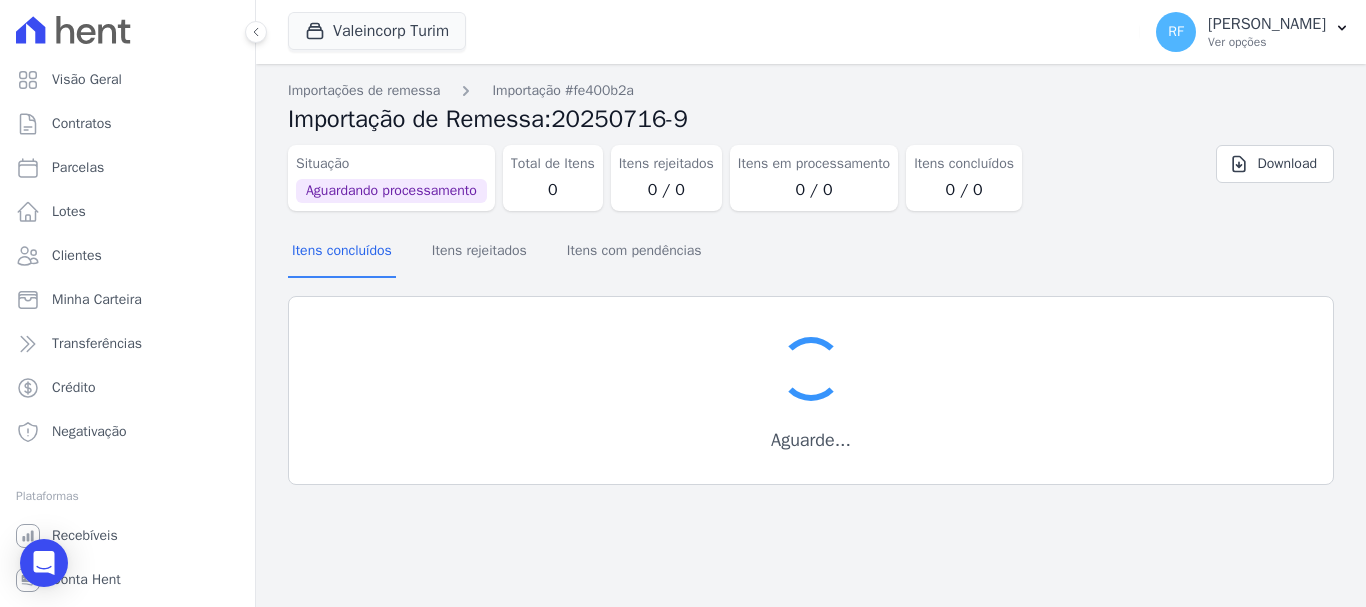 scroll, scrollTop: 0, scrollLeft: 0, axis: both 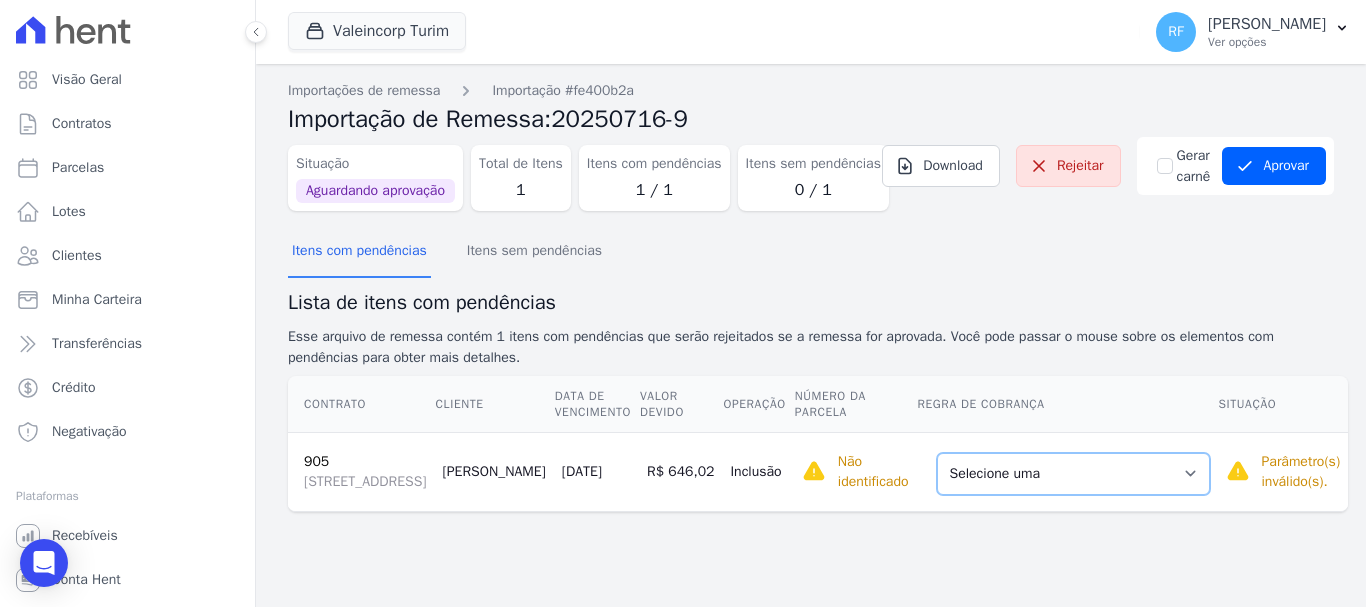 click on "Selecione uma
Nova Parcela Avulsa
Parcela Avulsa Existente
Intercalada (4 X R$ 5.172,46)
Parcela Normal (42 X R$ 1.180,75)
Parcela Normal (36 X R$ 618,45)" at bounding box center (1073, 474) 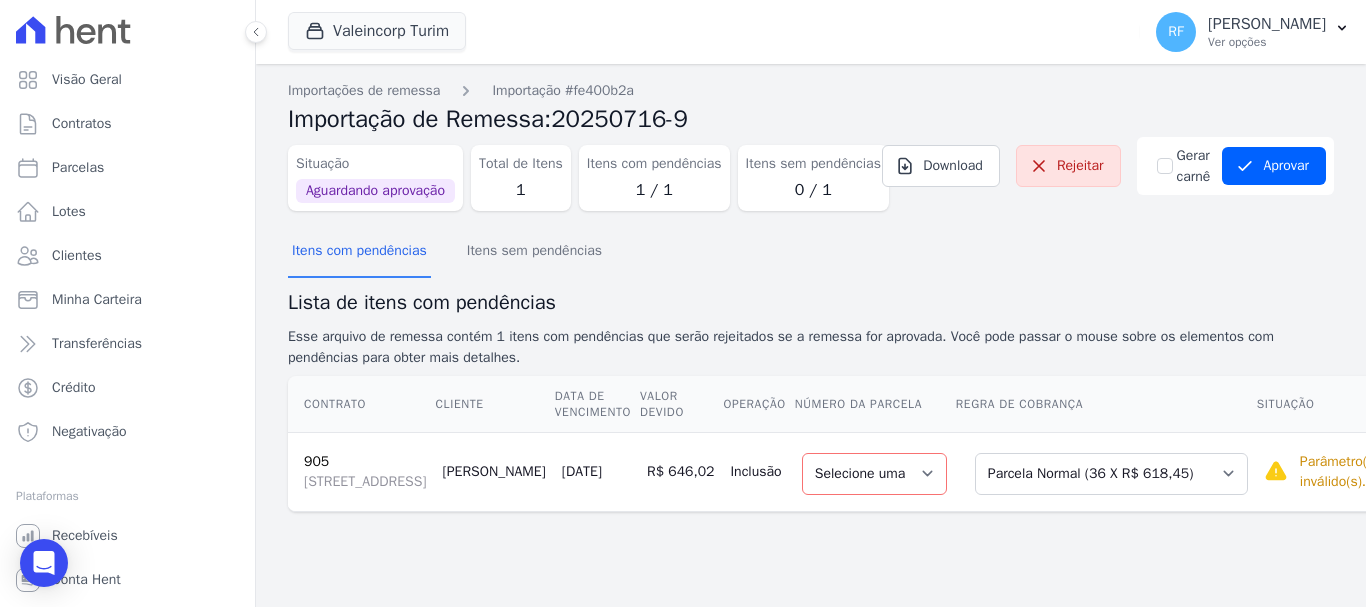 scroll, scrollTop: 80, scrollLeft: 0, axis: vertical 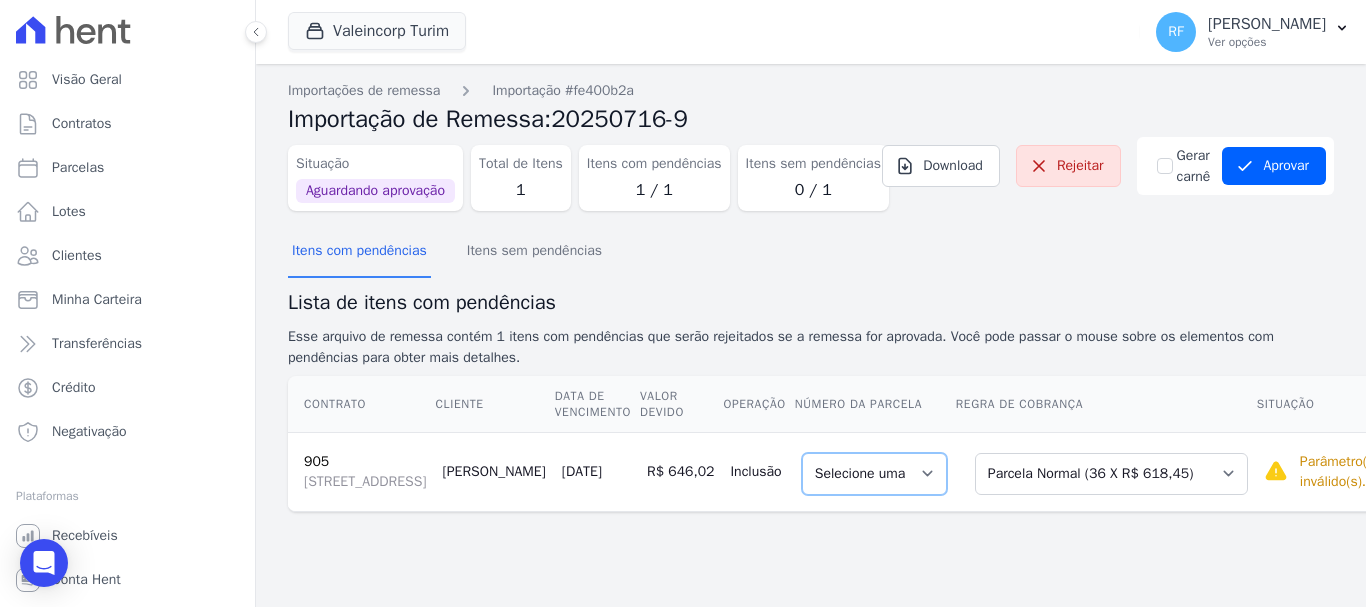 click on "Selecione uma" at bounding box center [874, 474] 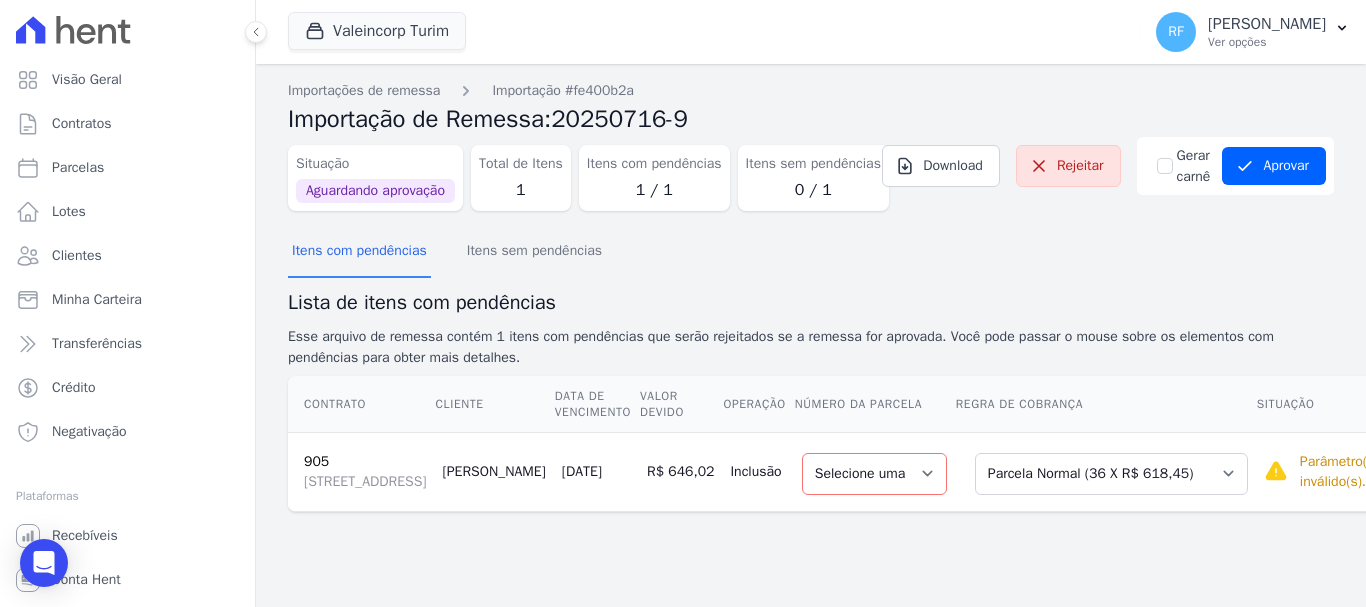 click on "Itens com pendências
Itens sem pendências" at bounding box center [811, 251] 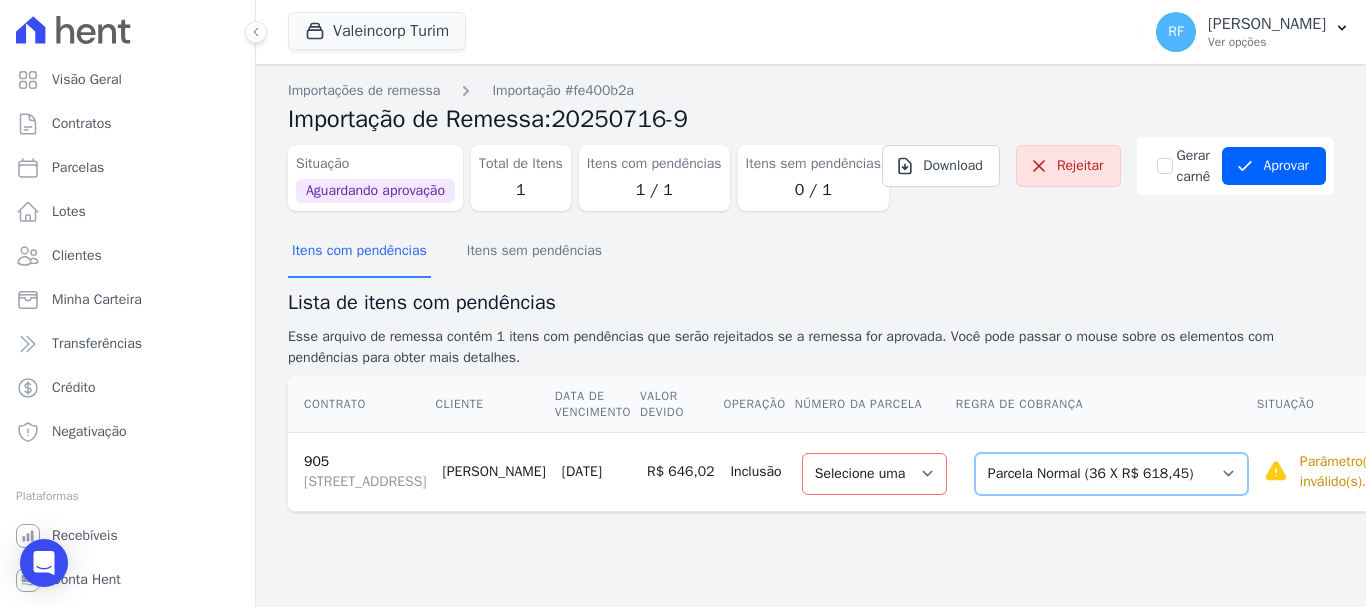 click on "Selecione uma
Nova Parcela Avulsa
Parcela Avulsa Existente
Intercalada (4 X R$ 5.172,46)
Parcela Normal (42 X R$ 1.180,75)
Parcela Normal (36 X R$ 618,45)" at bounding box center (1111, 474) 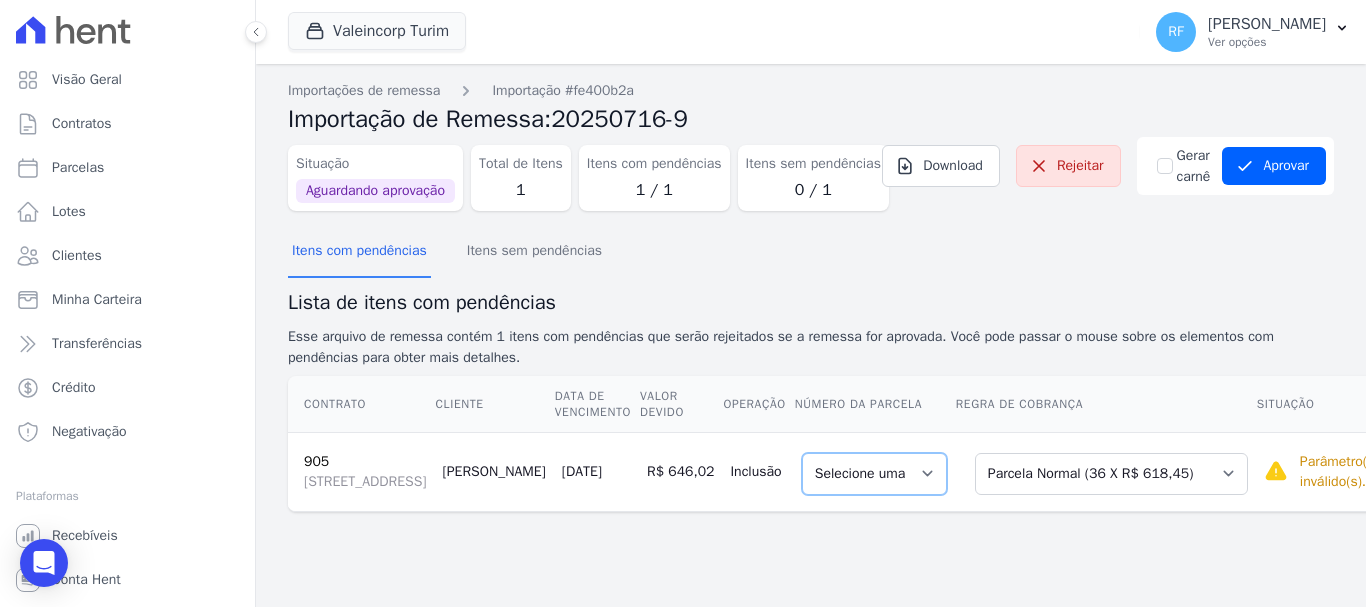 click on "Selecione uma" at bounding box center (874, 474) 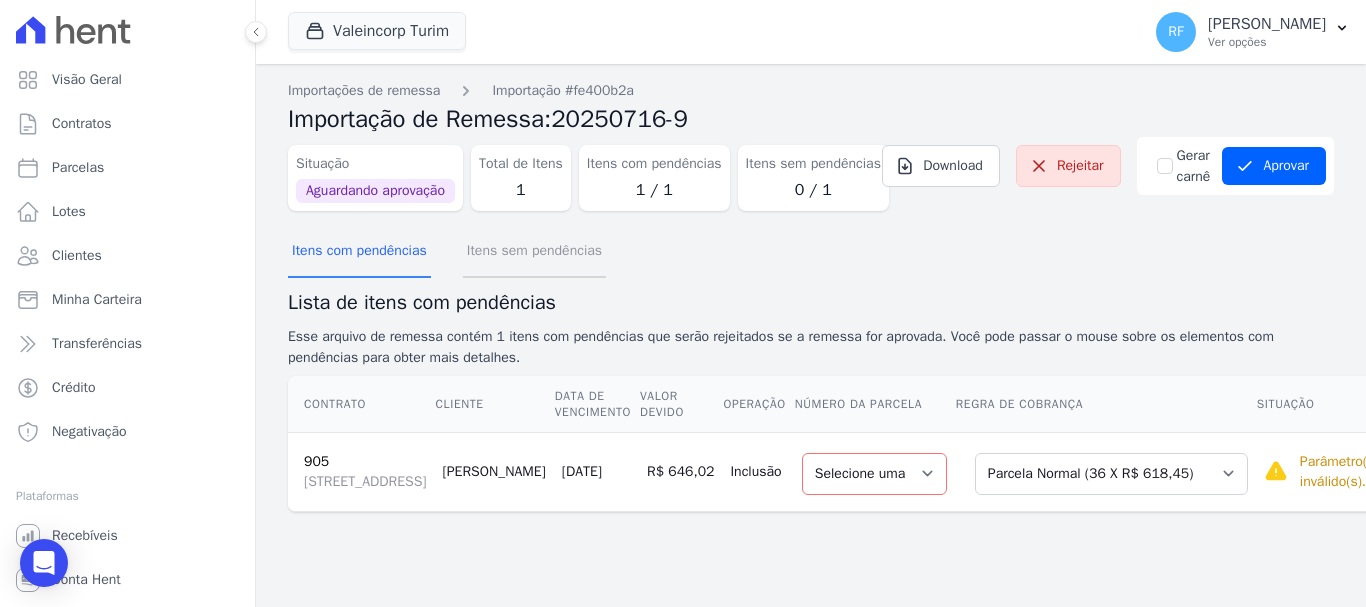 click on "Itens sem pendências" at bounding box center (534, 252) 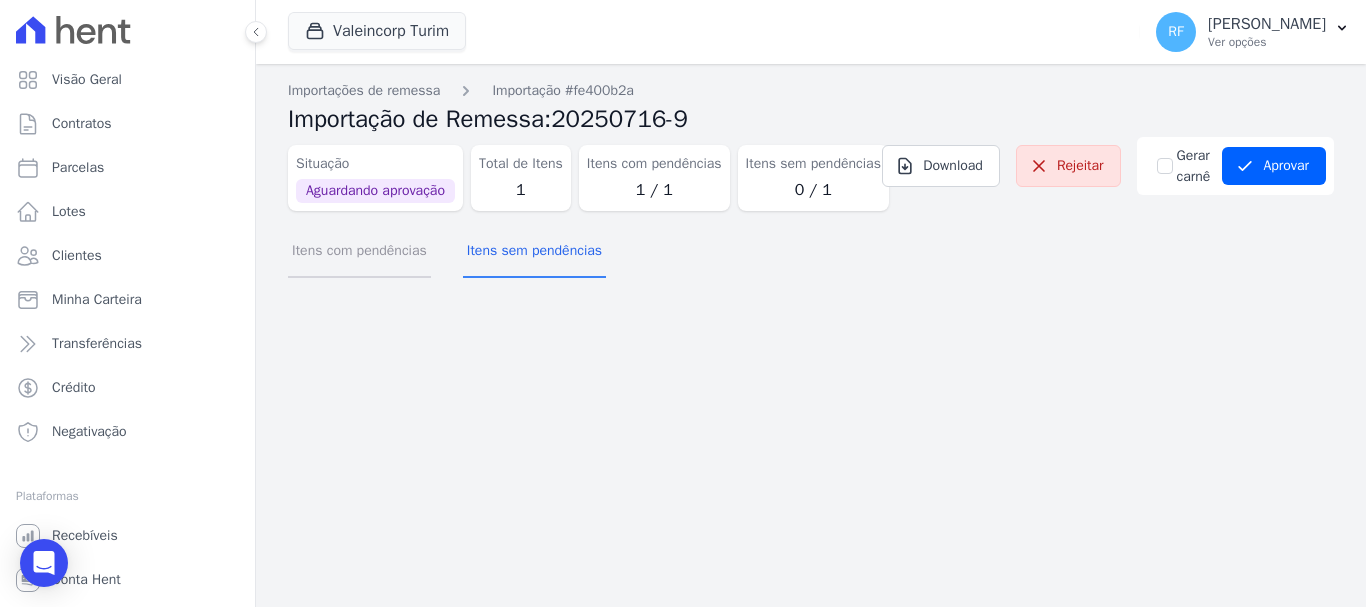 click on "Itens com pendências" at bounding box center [359, 252] 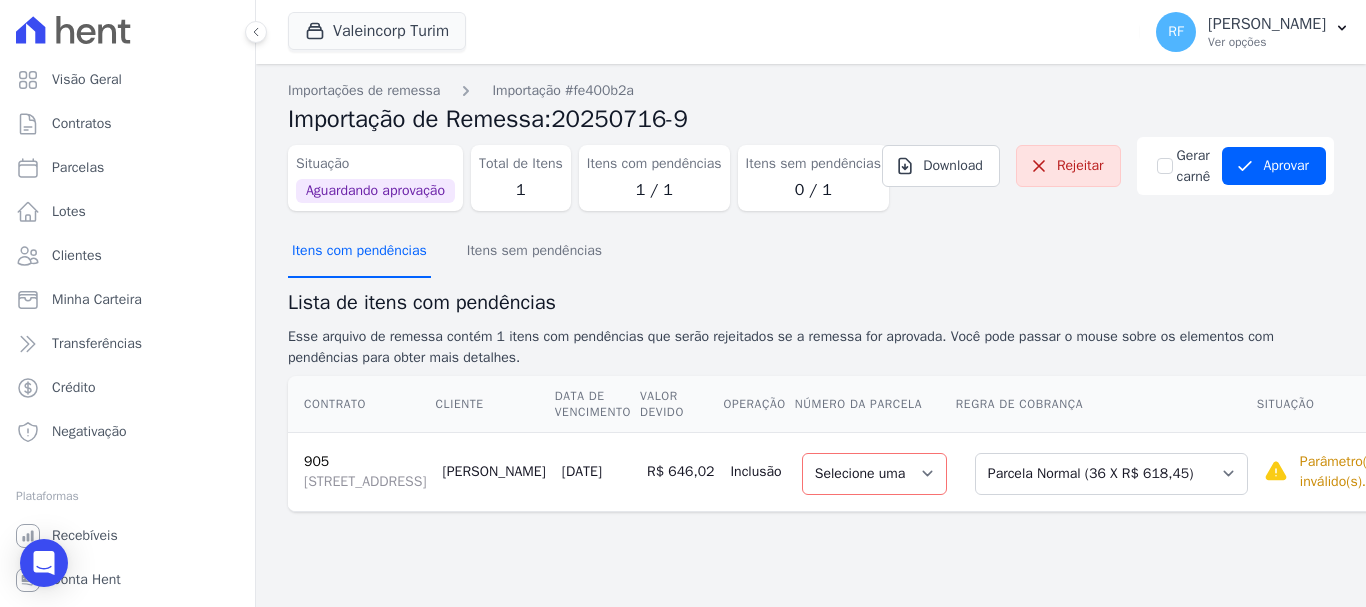 scroll, scrollTop: 80, scrollLeft: 0, axis: vertical 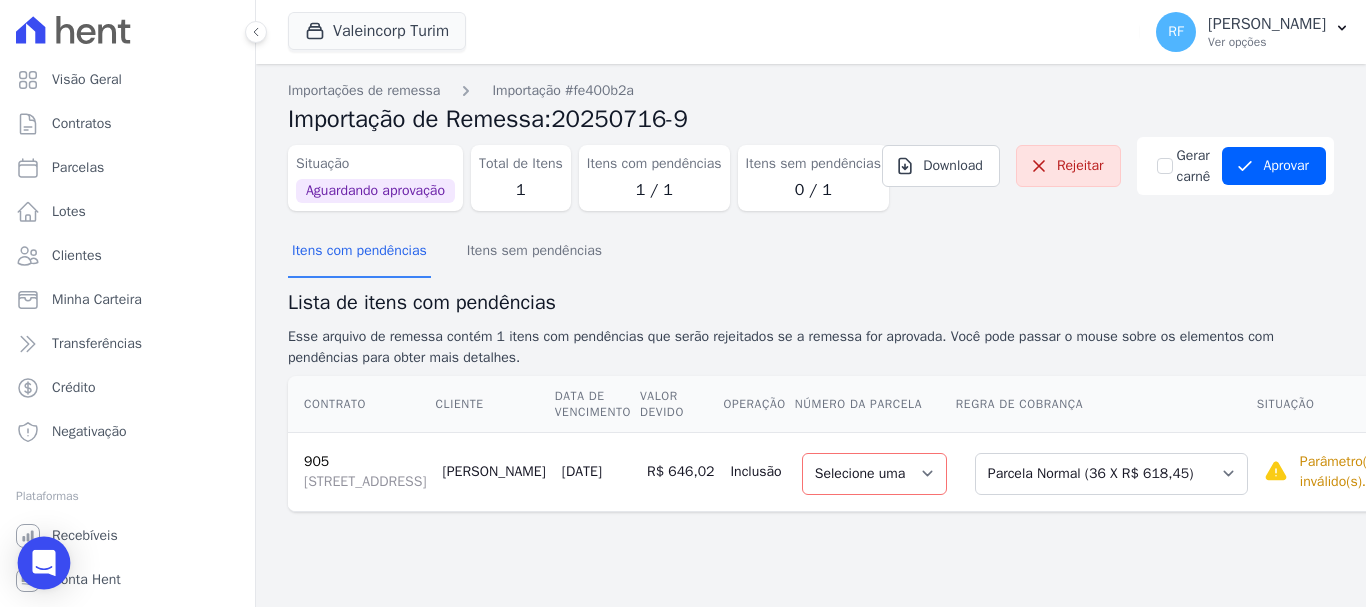 click 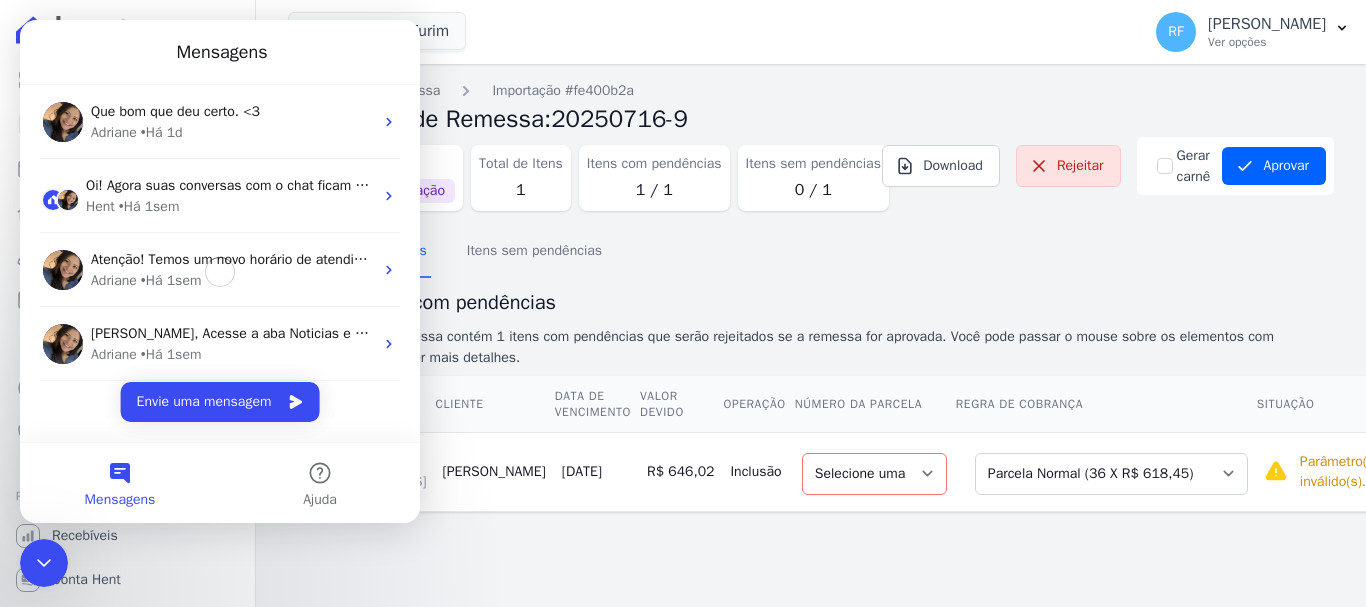 scroll, scrollTop: 0, scrollLeft: 0, axis: both 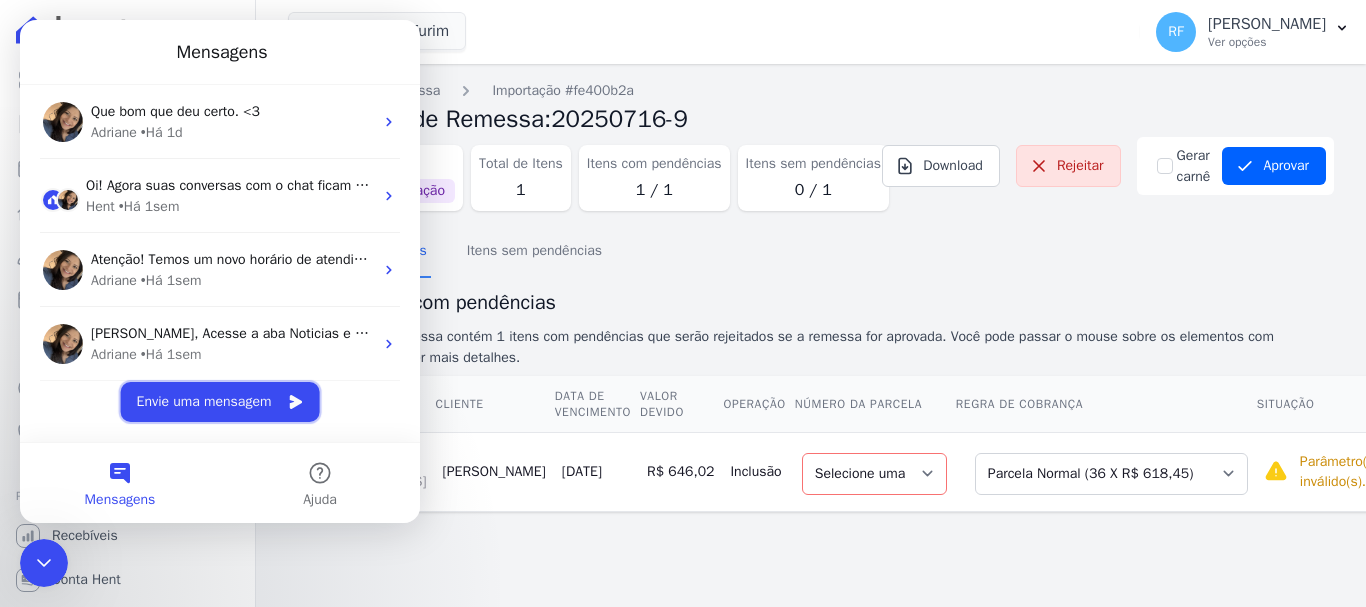 click on "Envie uma mensagem" at bounding box center [220, 402] 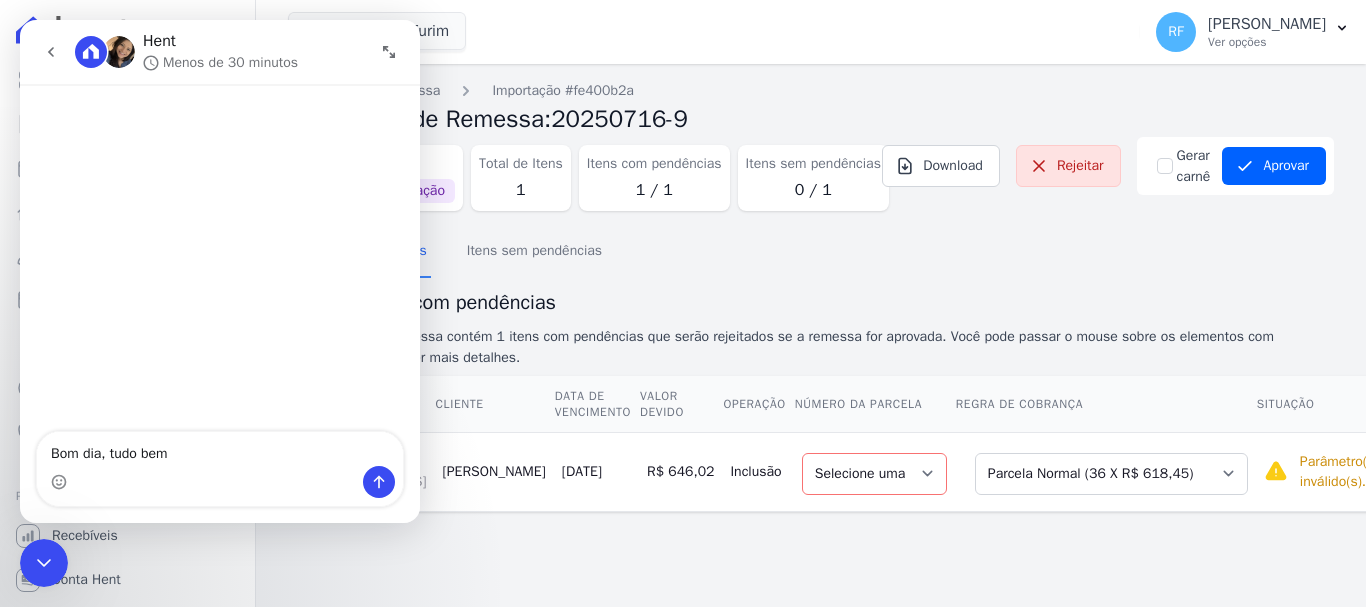 type on "Bom dia, tudo bem?" 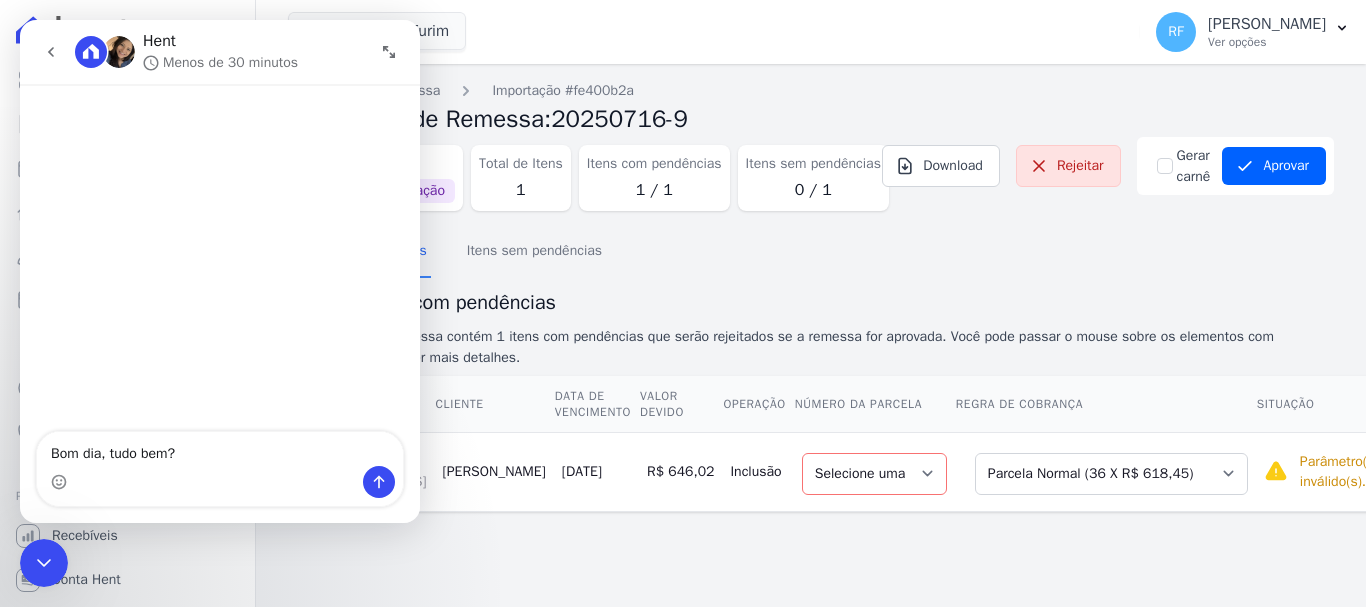 type 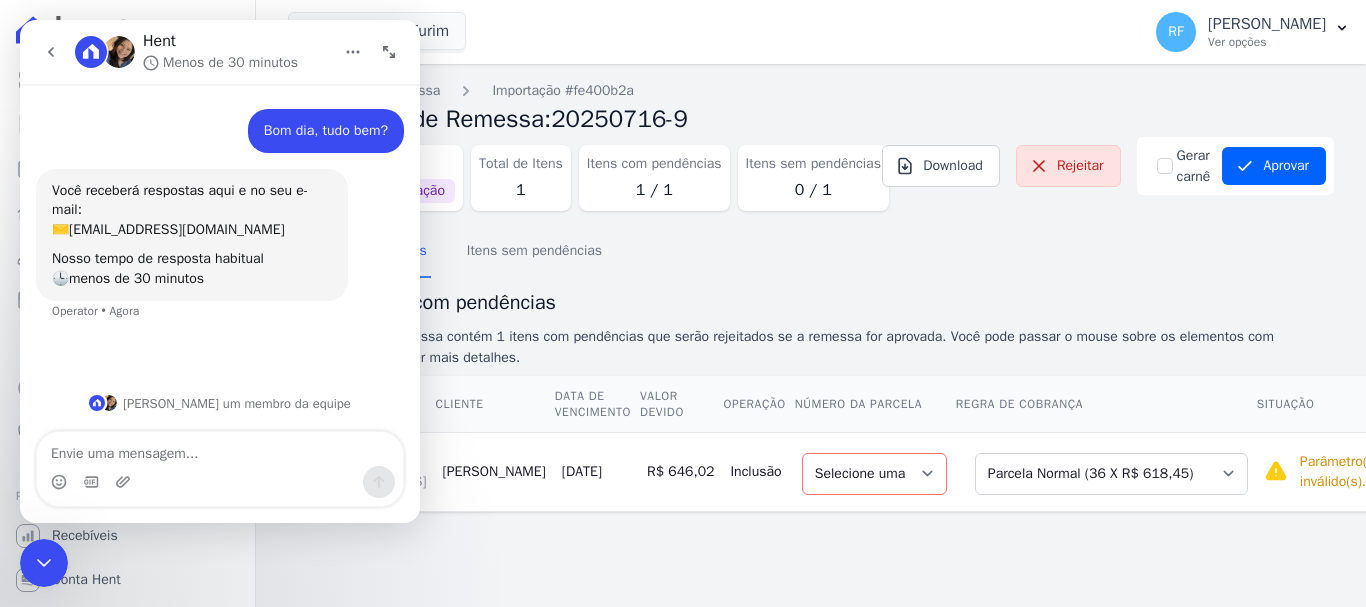 click at bounding box center (220, 449) 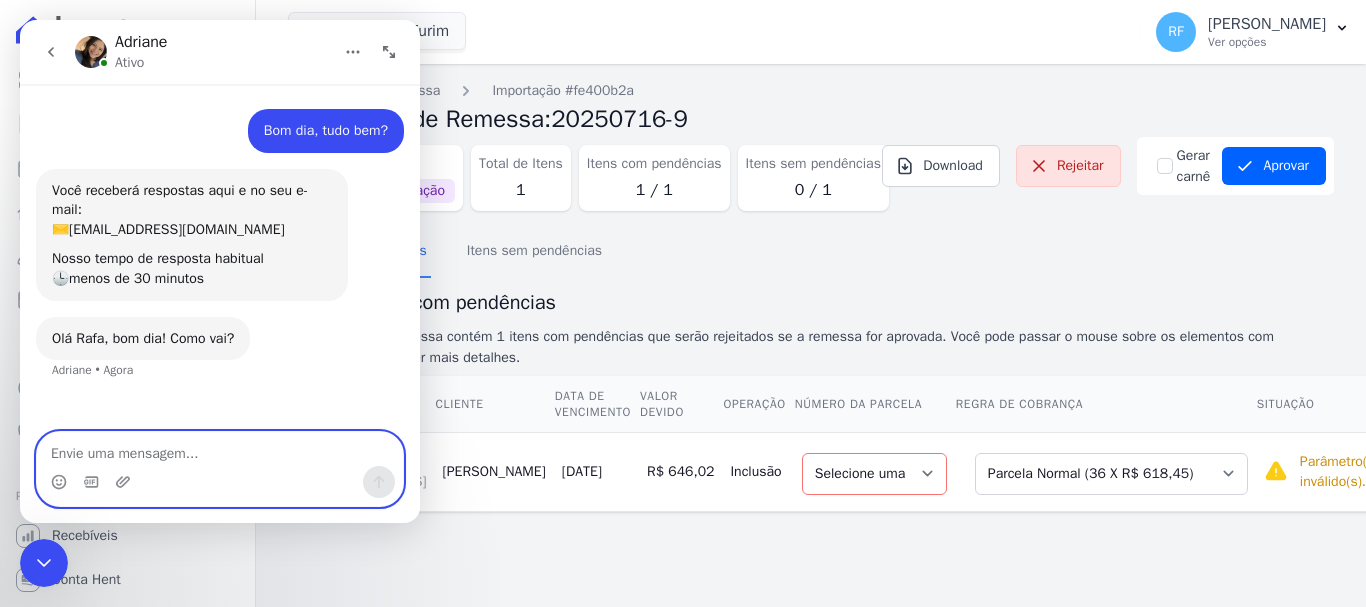 click at bounding box center (220, 449) 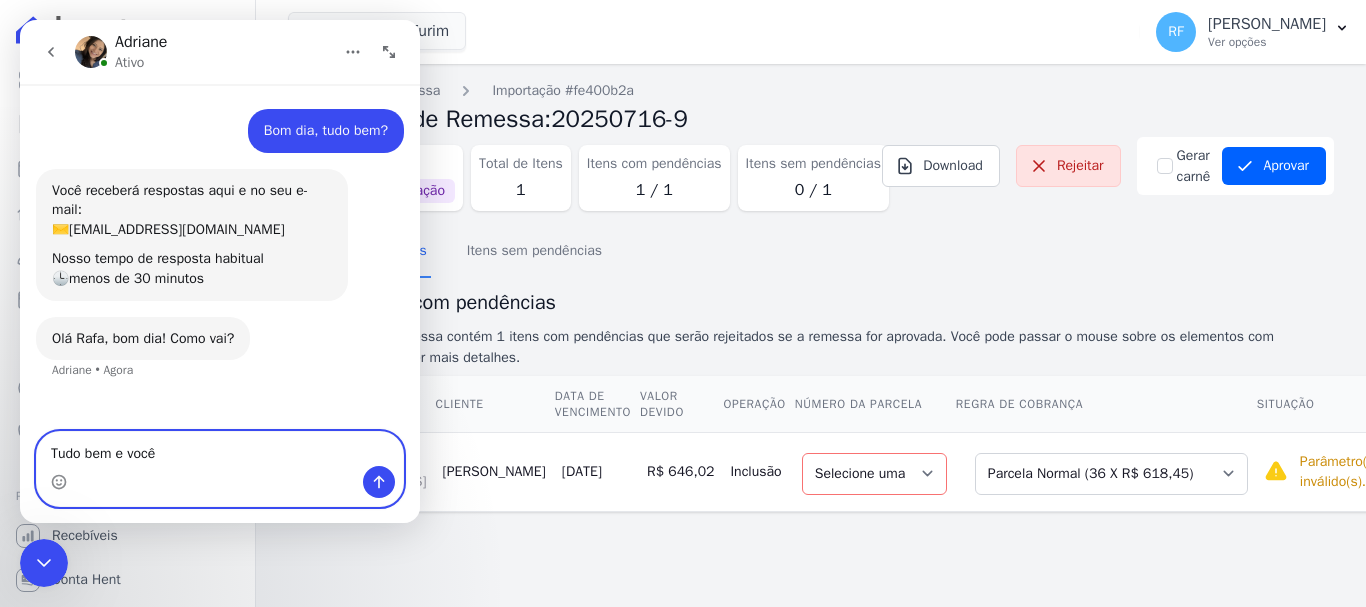 type on "Tudo bem e você?" 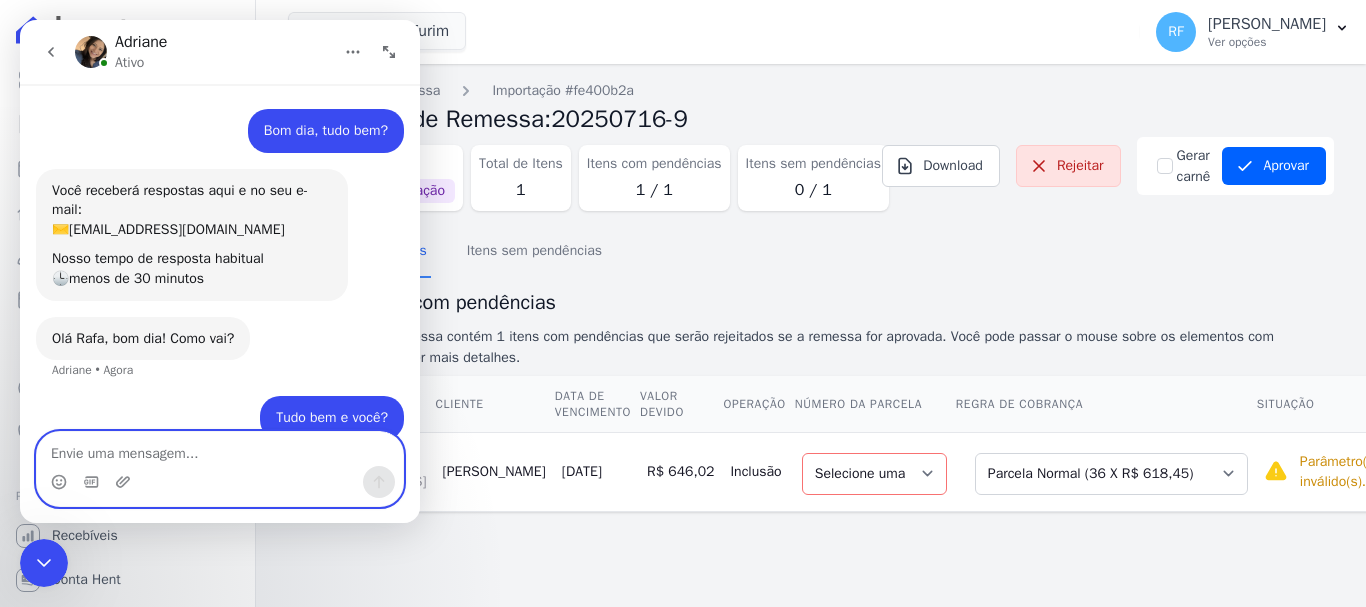 scroll, scrollTop: 30, scrollLeft: 0, axis: vertical 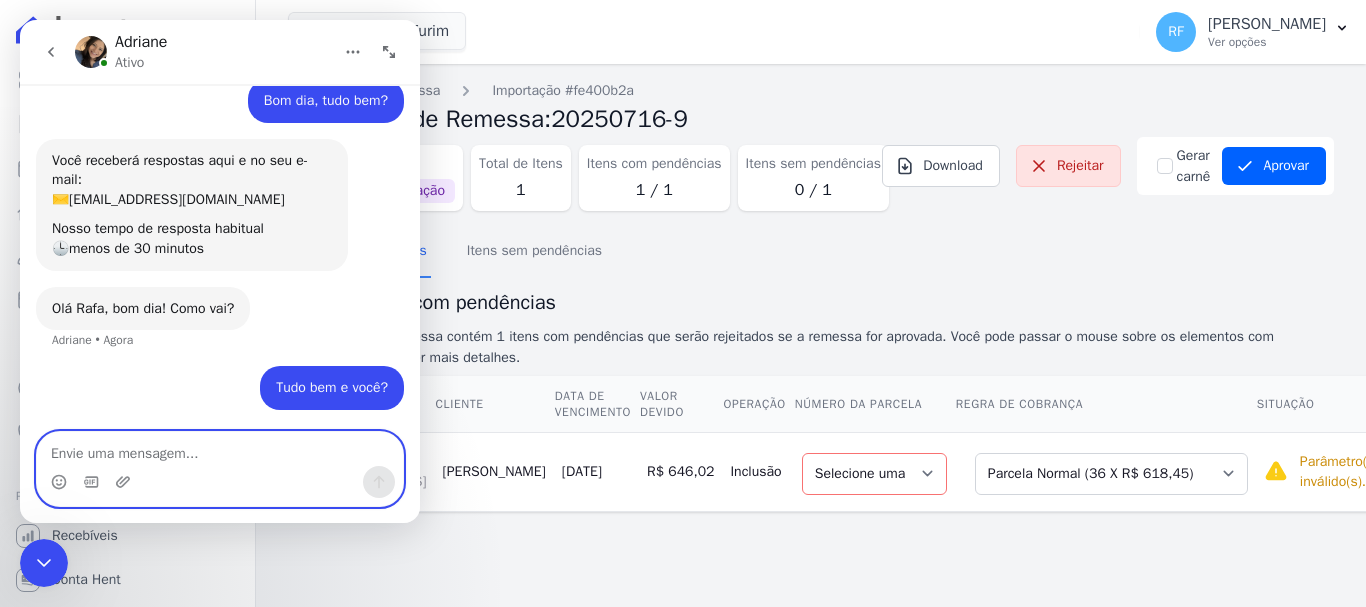 click at bounding box center [220, 449] 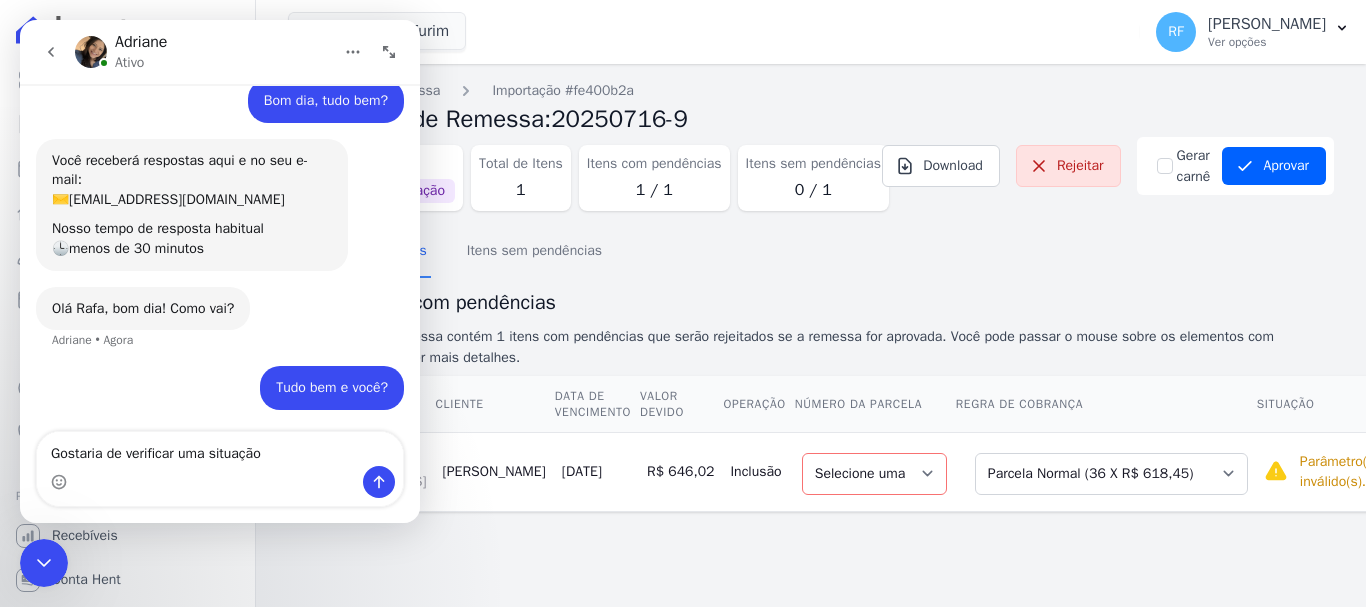 click at bounding box center (220, 482) 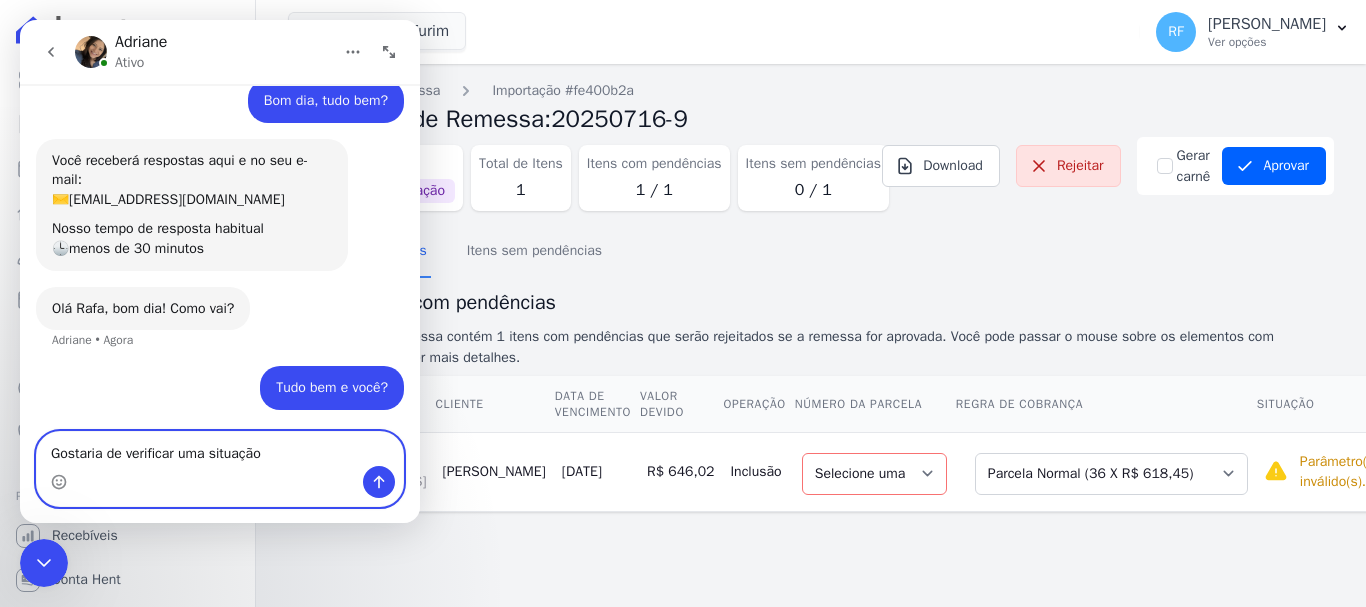 click on "Gostaria de verificar uma situação" at bounding box center [220, 449] 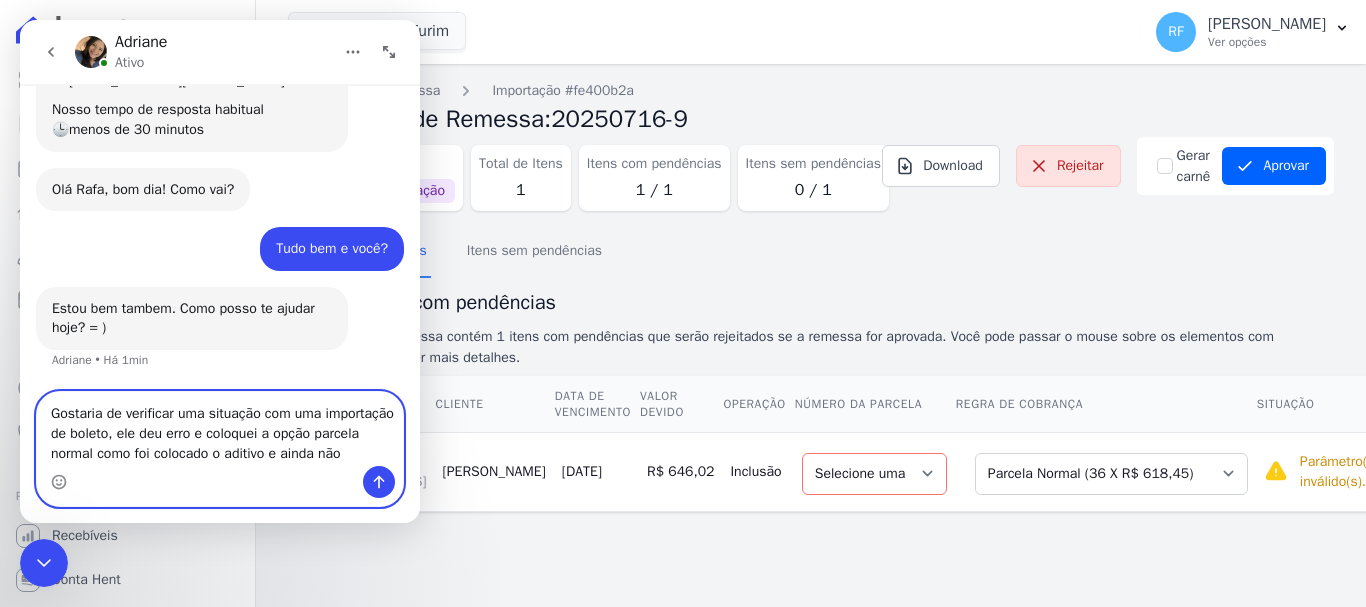 scroll, scrollTop: 169, scrollLeft: 0, axis: vertical 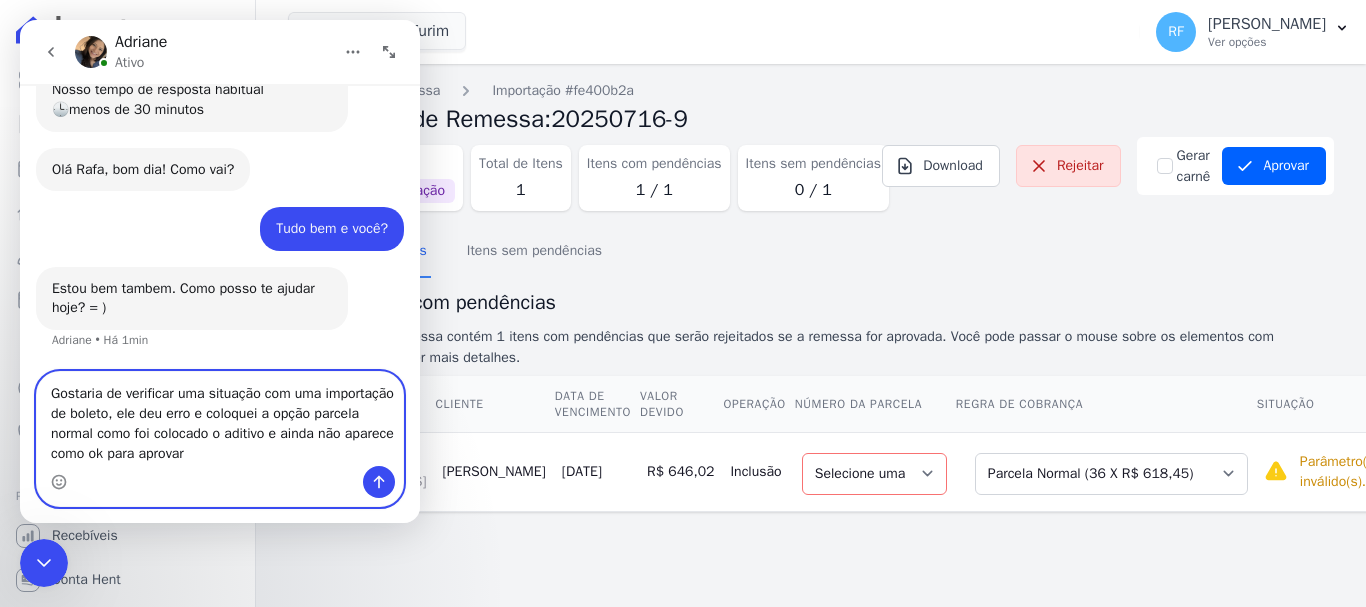 type on "Gostaria de verificar uma situação com uma importação de boleto, ele deu erro e coloquei a opção parcela normal como foi colocado o aditivo e ainda não aparece como ok para aprovar" 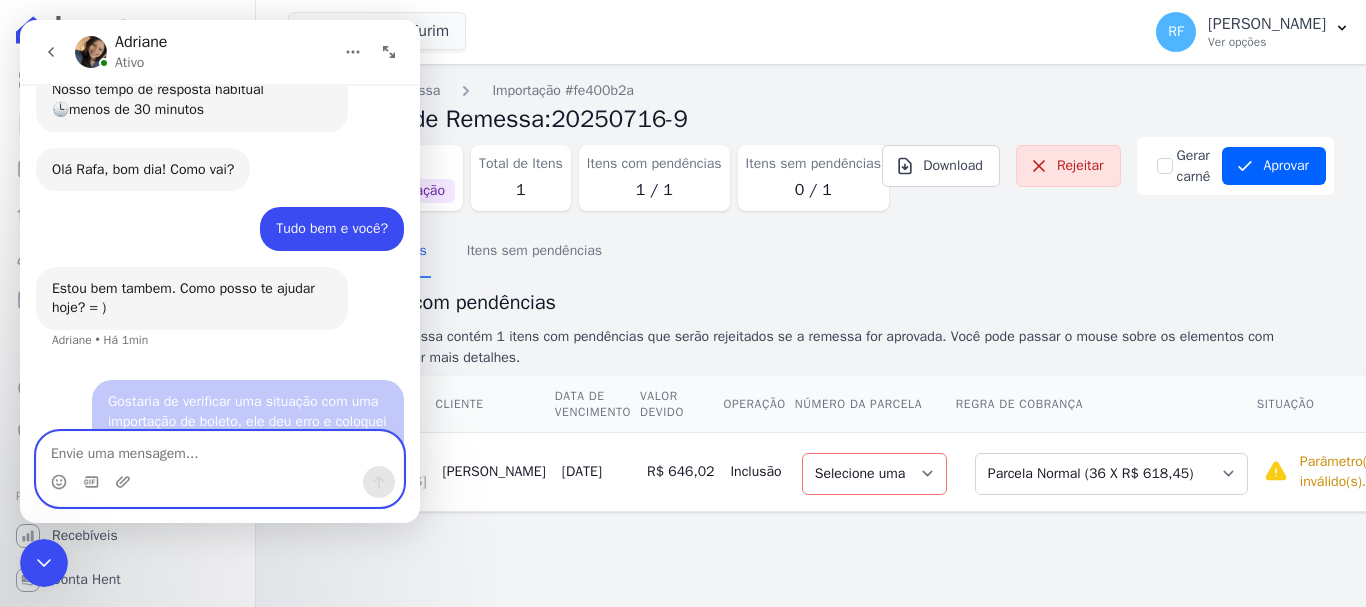 scroll, scrollTop: 247, scrollLeft: 0, axis: vertical 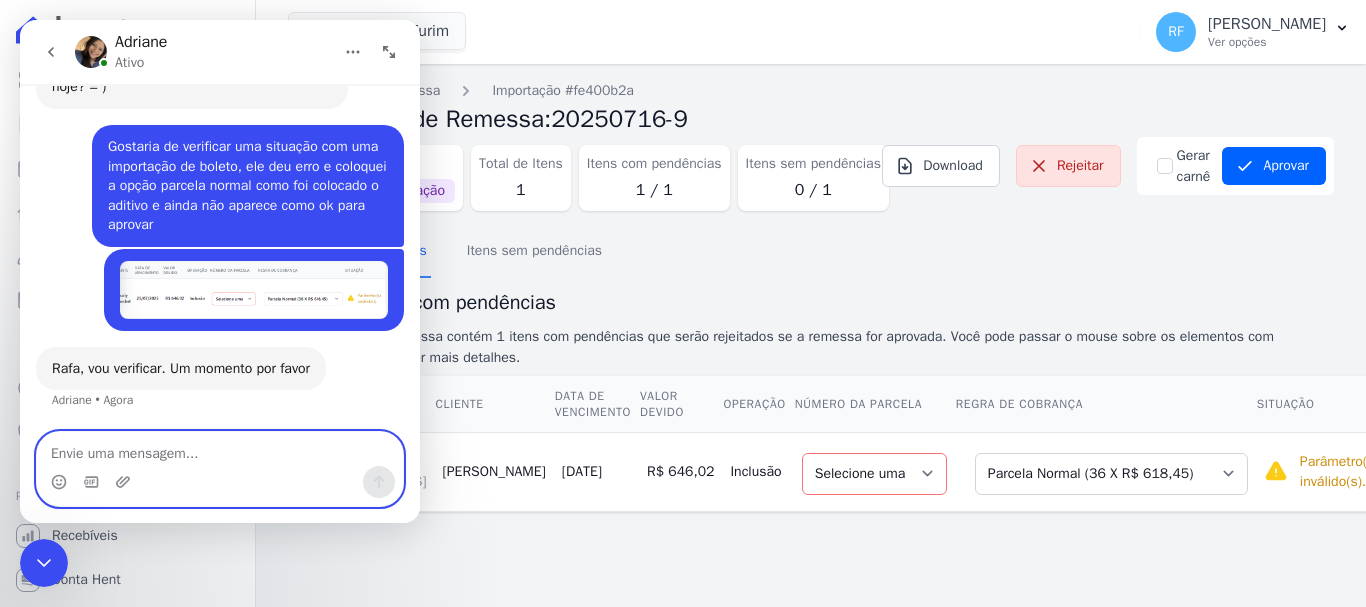 click at bounding box center (220, 449) 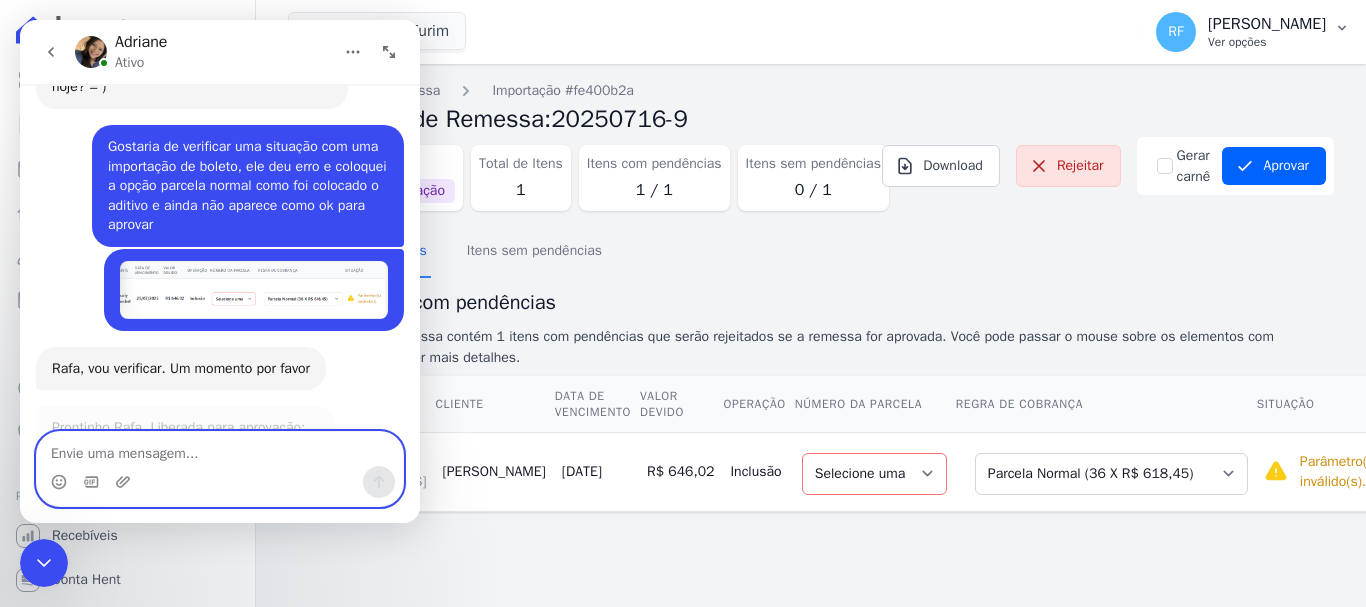scroll, scrollTop: 610, scrollLeft: 0, axis: vertical 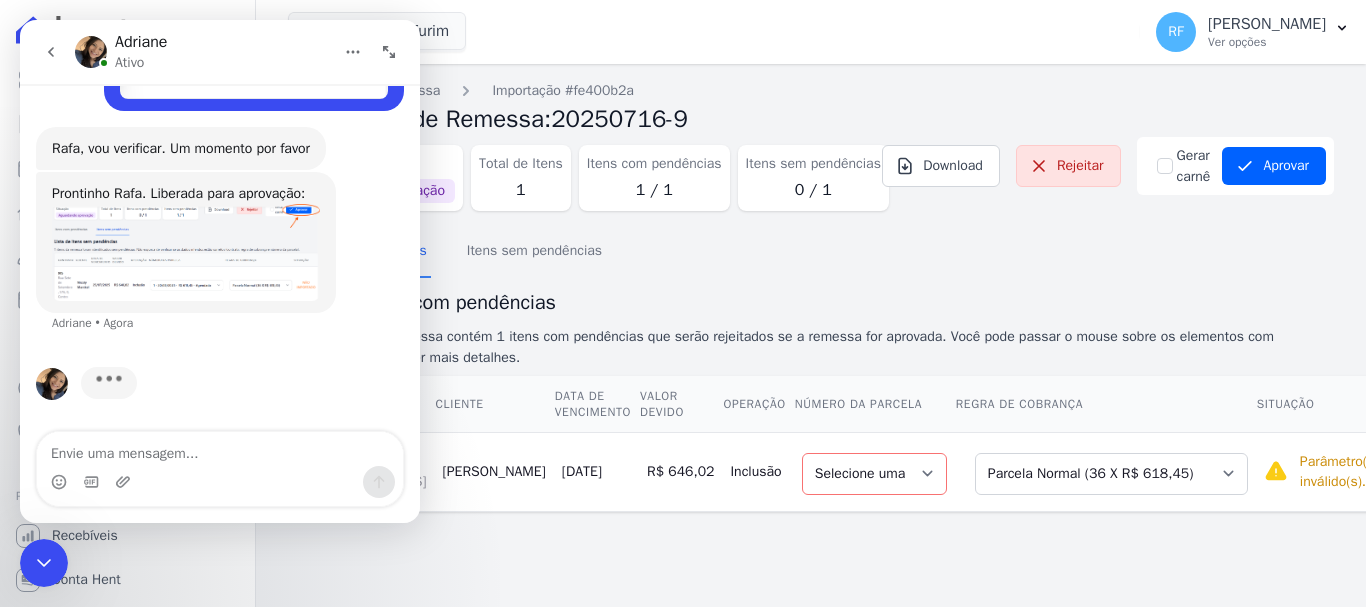 click at bounding box center [186, 252] 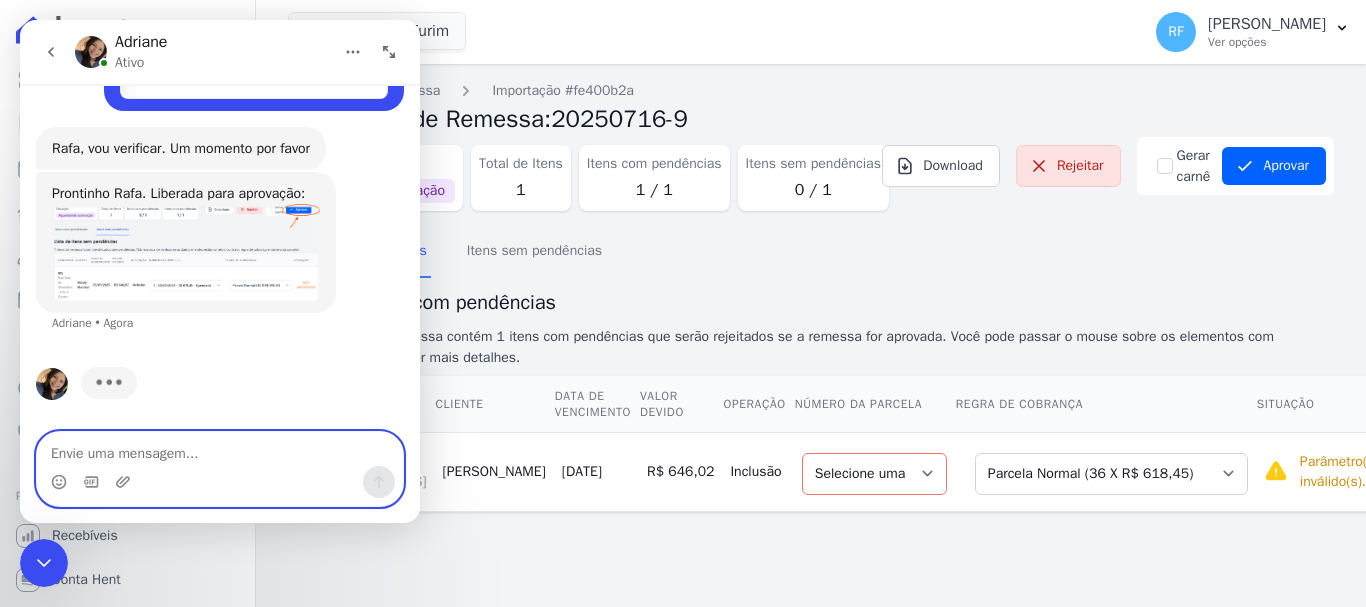 click at bounding box center [220, 449] 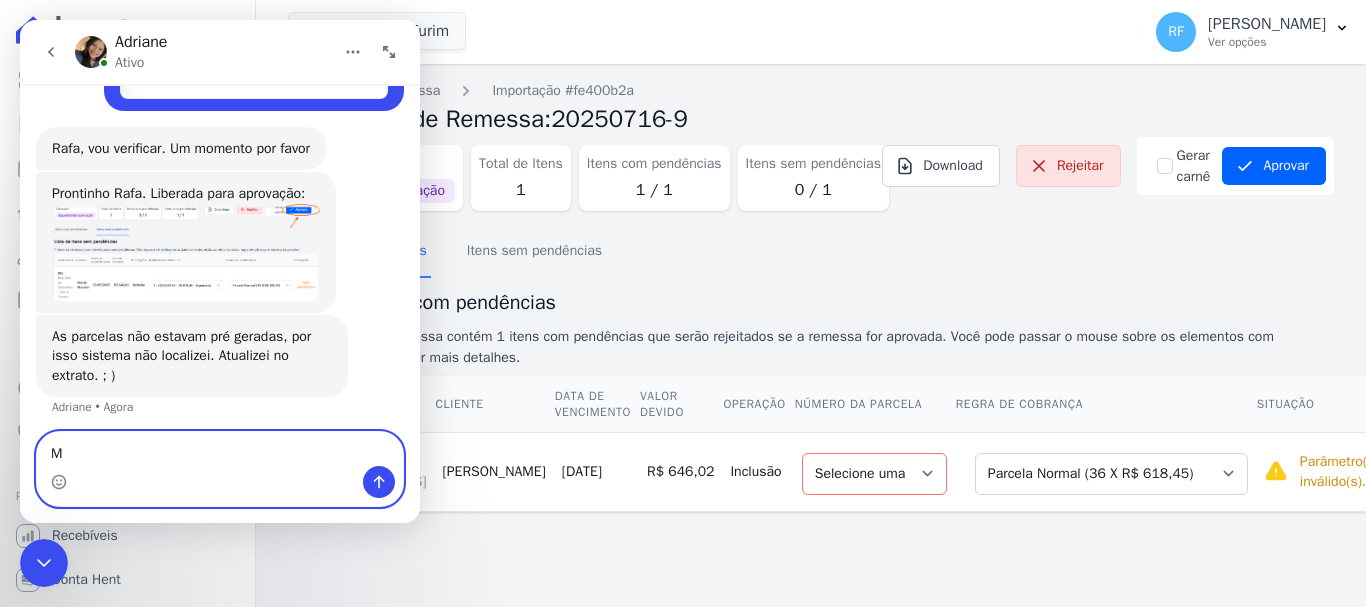 scroll, scrollTop: 617, scrollLeft: 0, axis: vertical 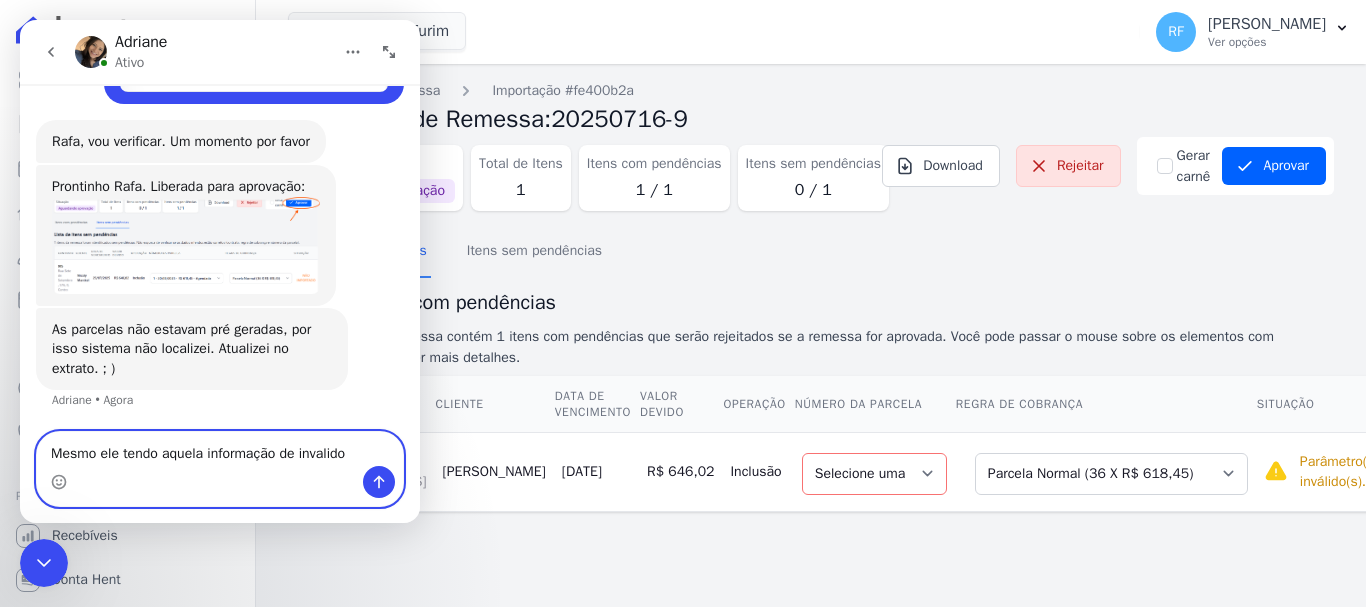 type on "Mesmo ele tendo aquela informação de invalido?" 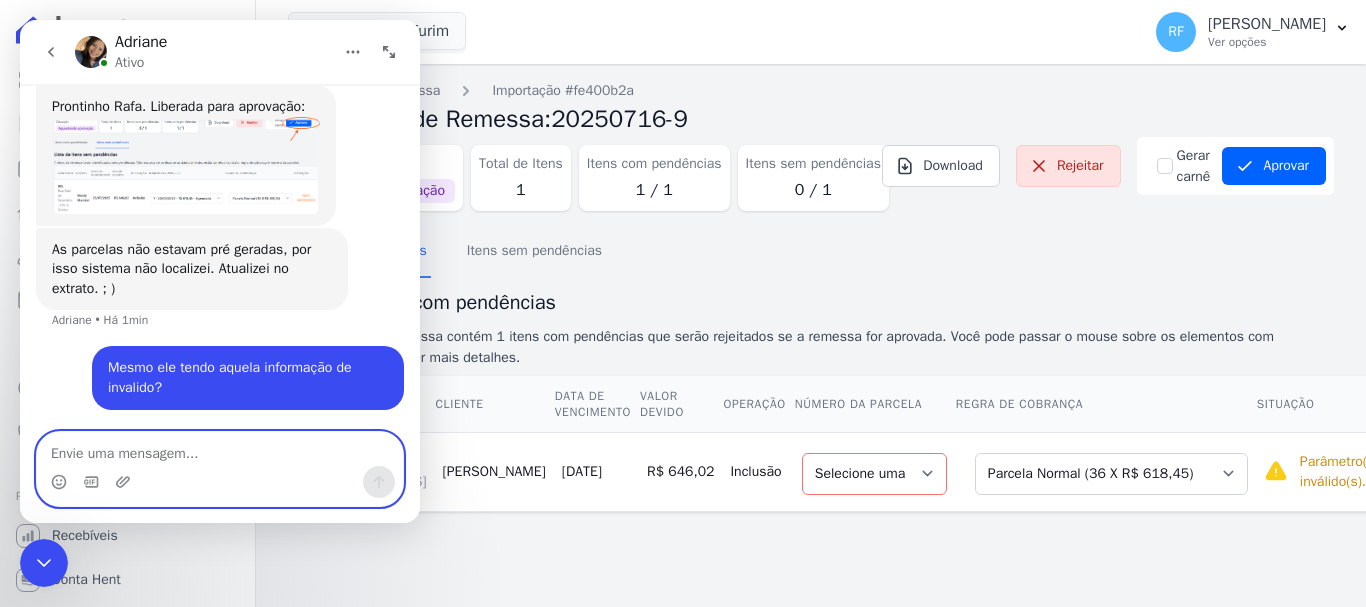 scroll, scrollTop: 597, scrollLeft: 0, axis: vertical 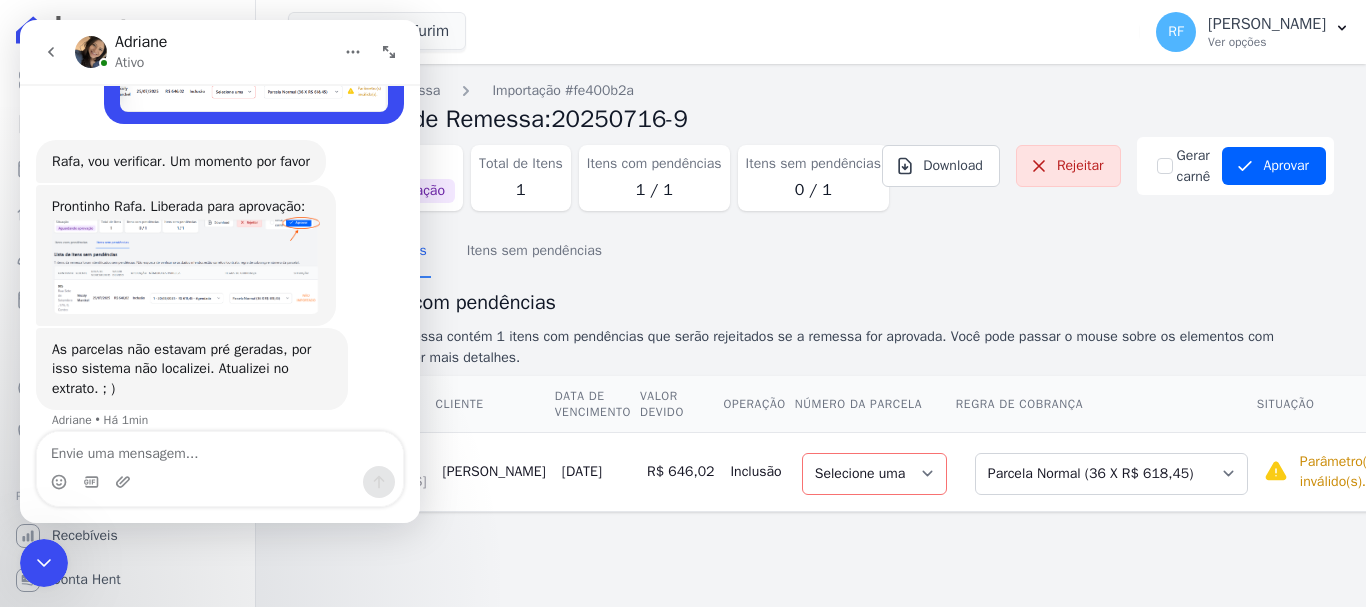 click at bounding box center [186, 265] 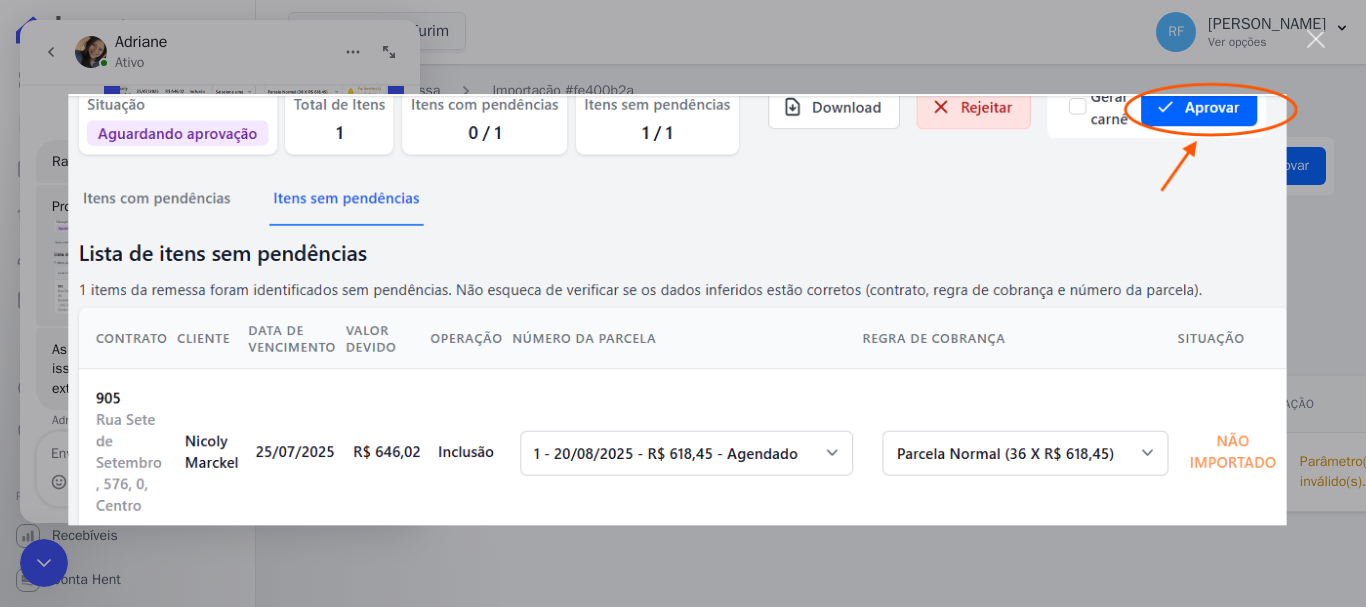 scroll, scrollTop: 0, scrollLeft: 0, axis: both 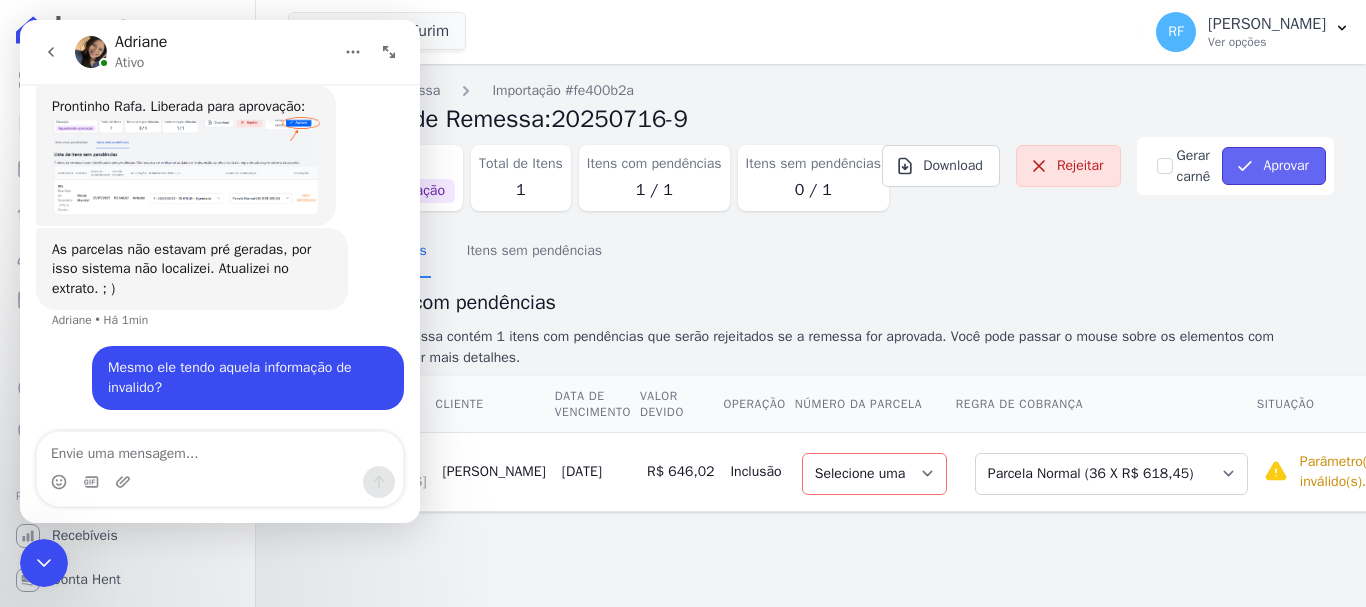 click on "Aprovar" at bounding box center (1274, 166) 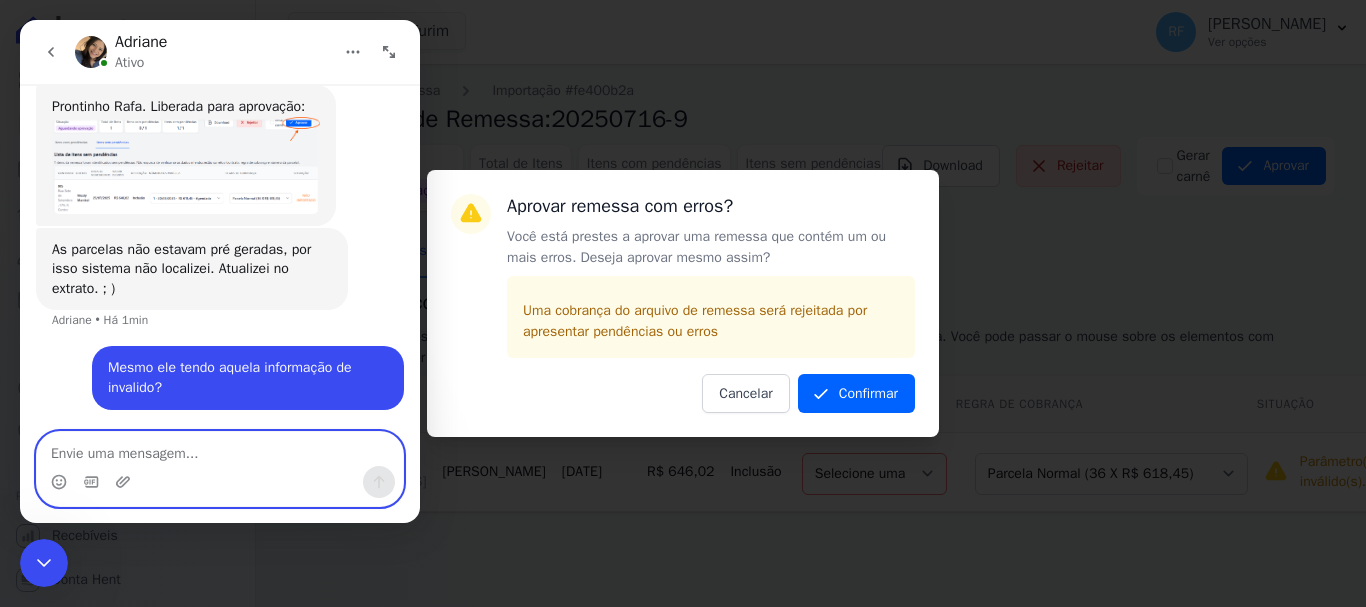paste 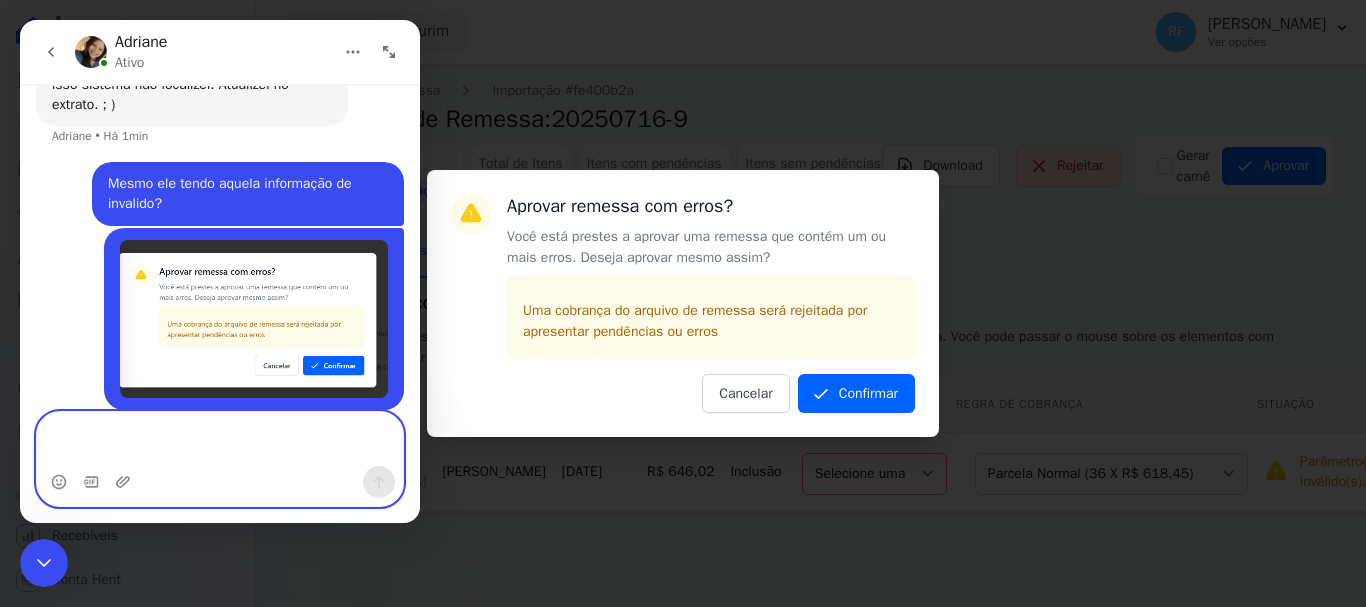 scroll, scrollTop: 901, scrollLeft: 0, axis: vertical 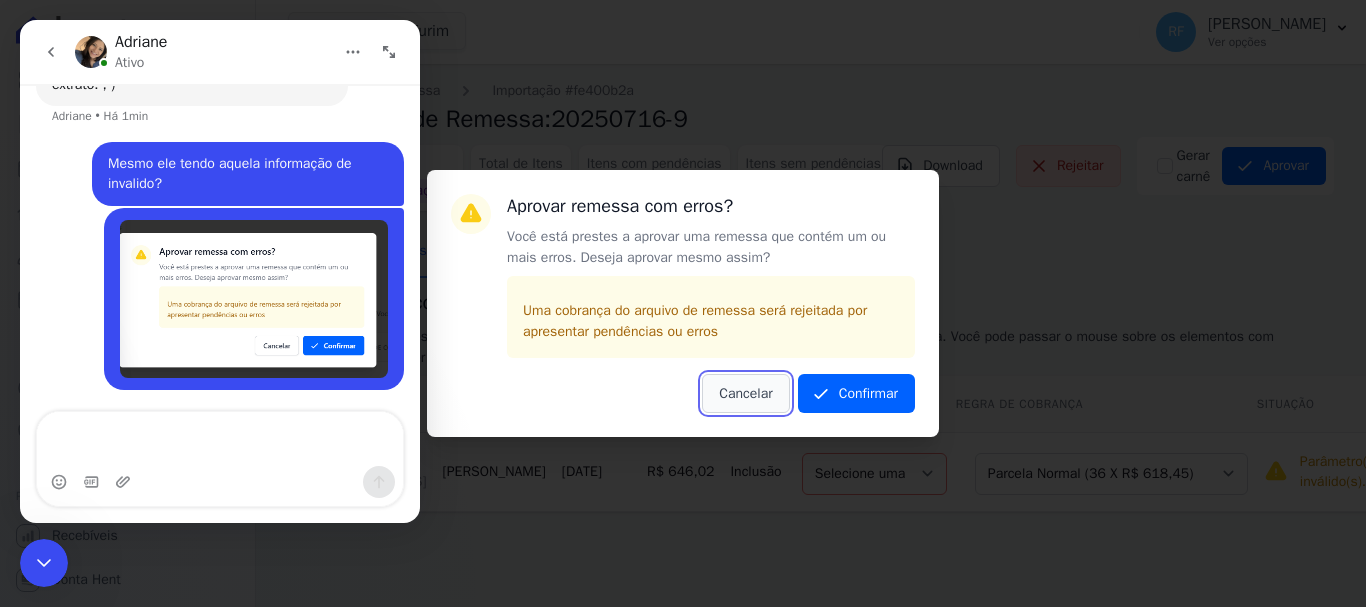 click on "Cancelar" at bounding box center (745, 393) 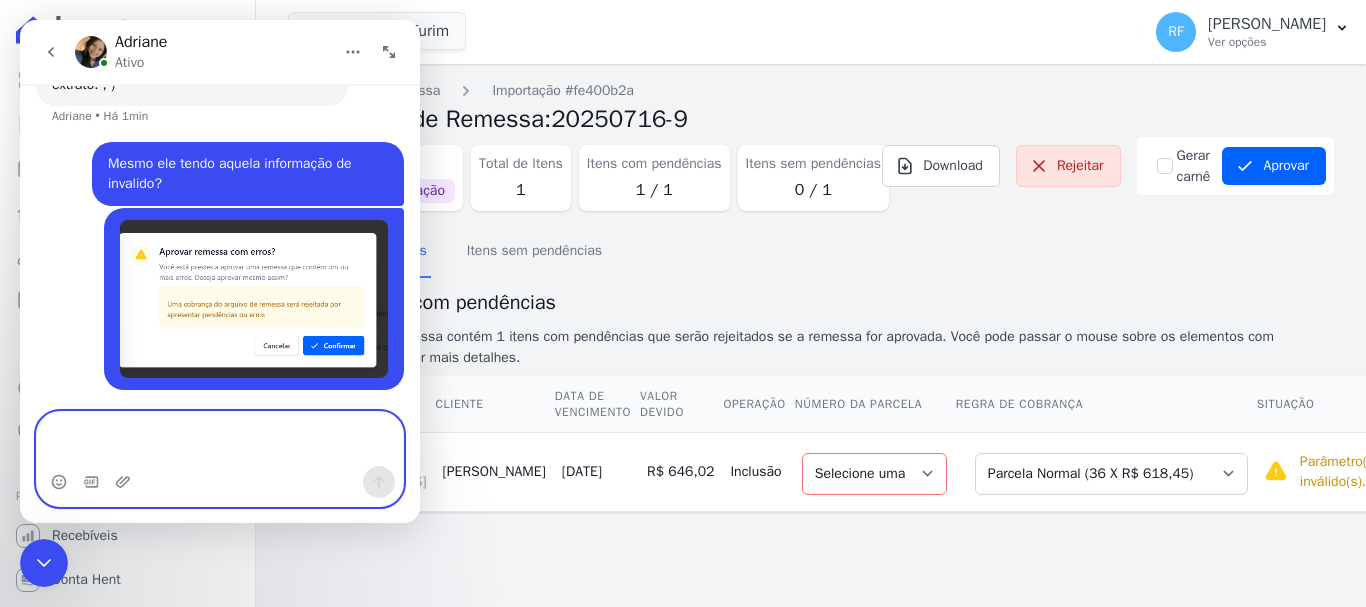 click at bounding box center (220, 439) 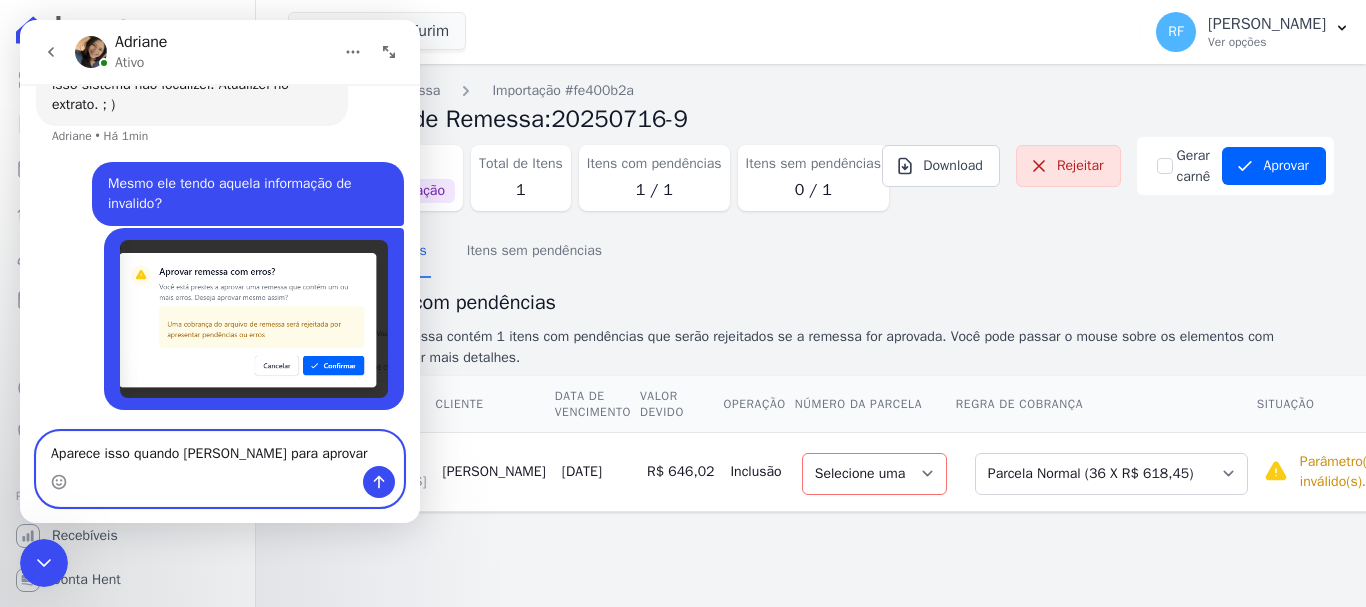 type on "Aparece isso quando [PERSON_NAME] para aprovar" 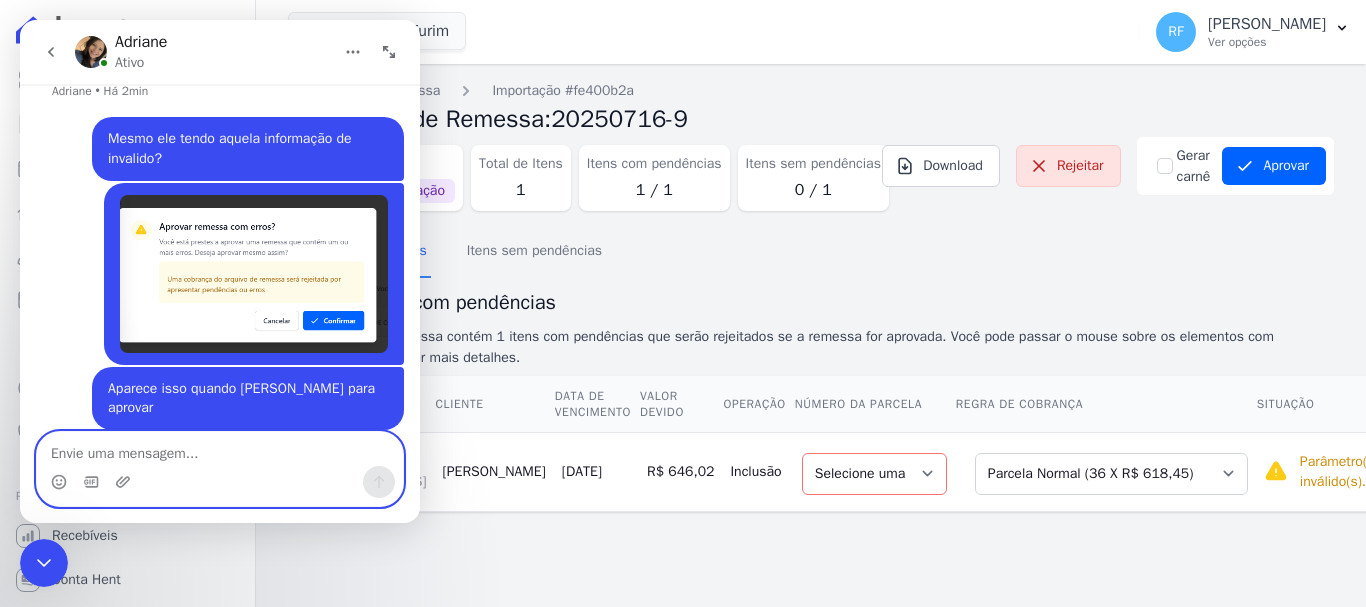 scroll, scrollTop: 946, scrollLeft: 0, axis: vertical 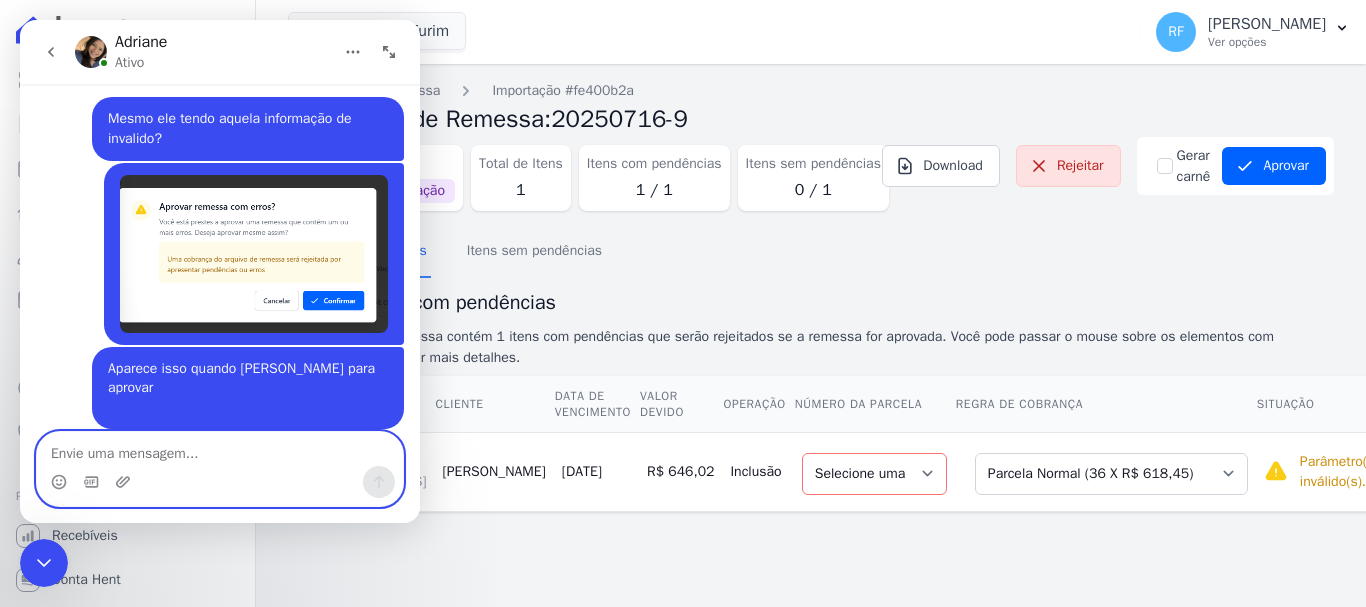 type 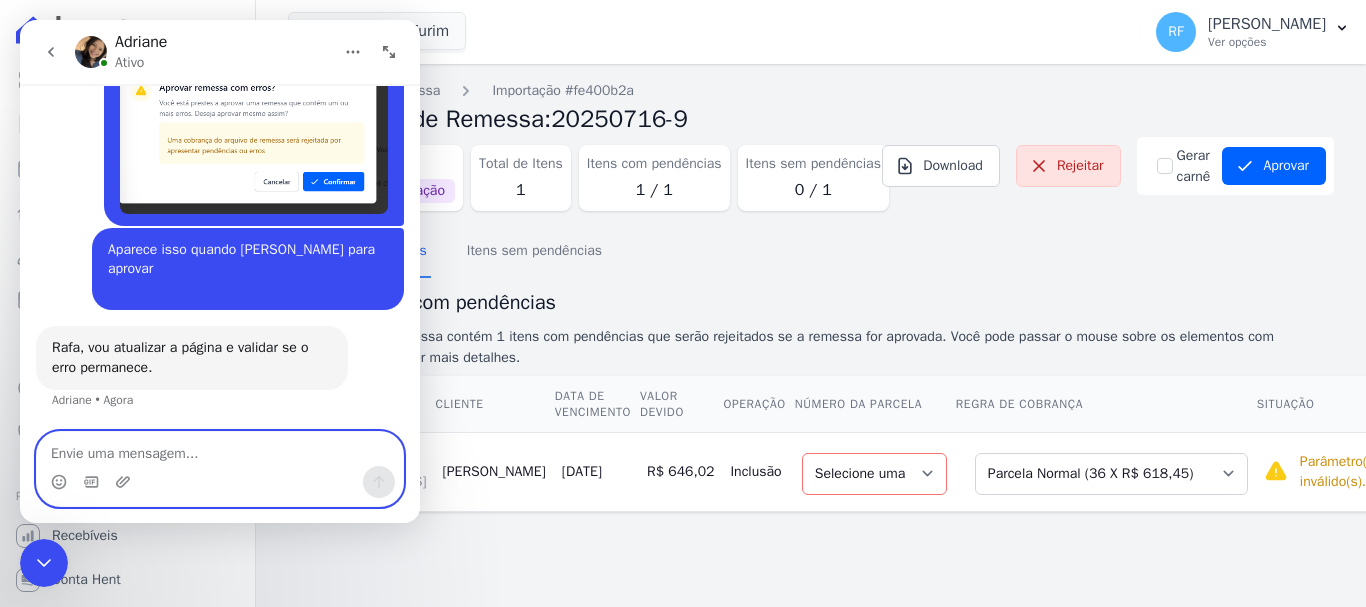 scroll, scrollTop: 1025, scrollLeft: 0, axis: vertical 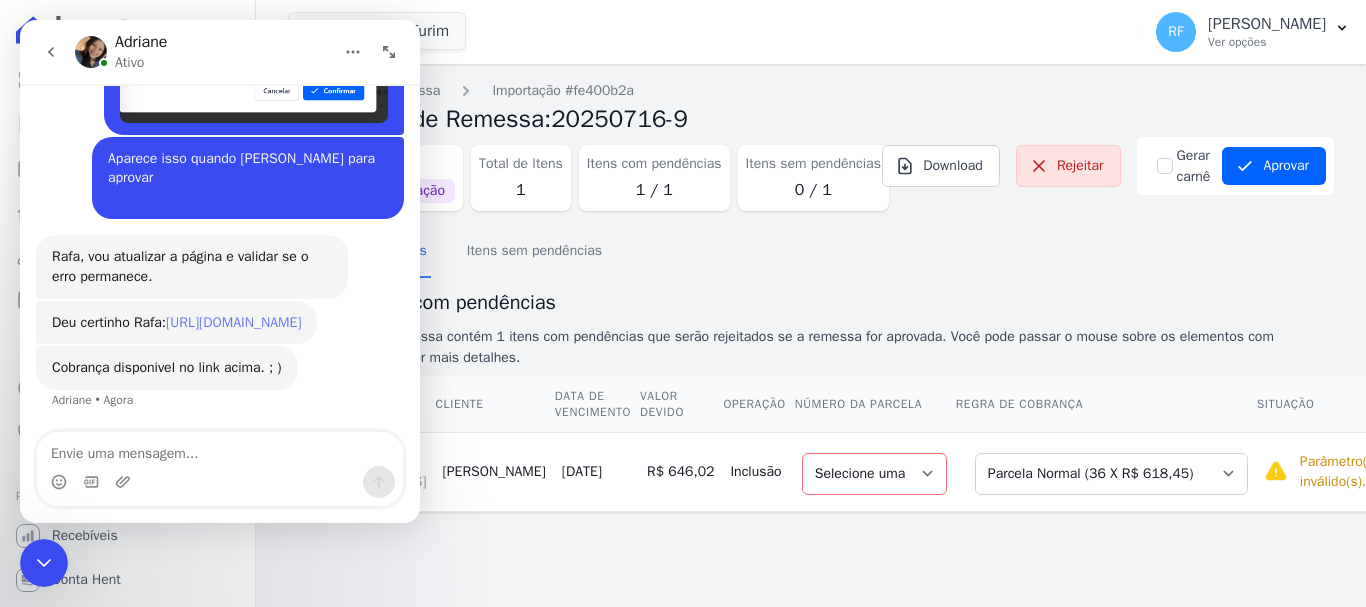 click on "[URL][DOMAIN_NAME]" at bounding box center [233, 322] 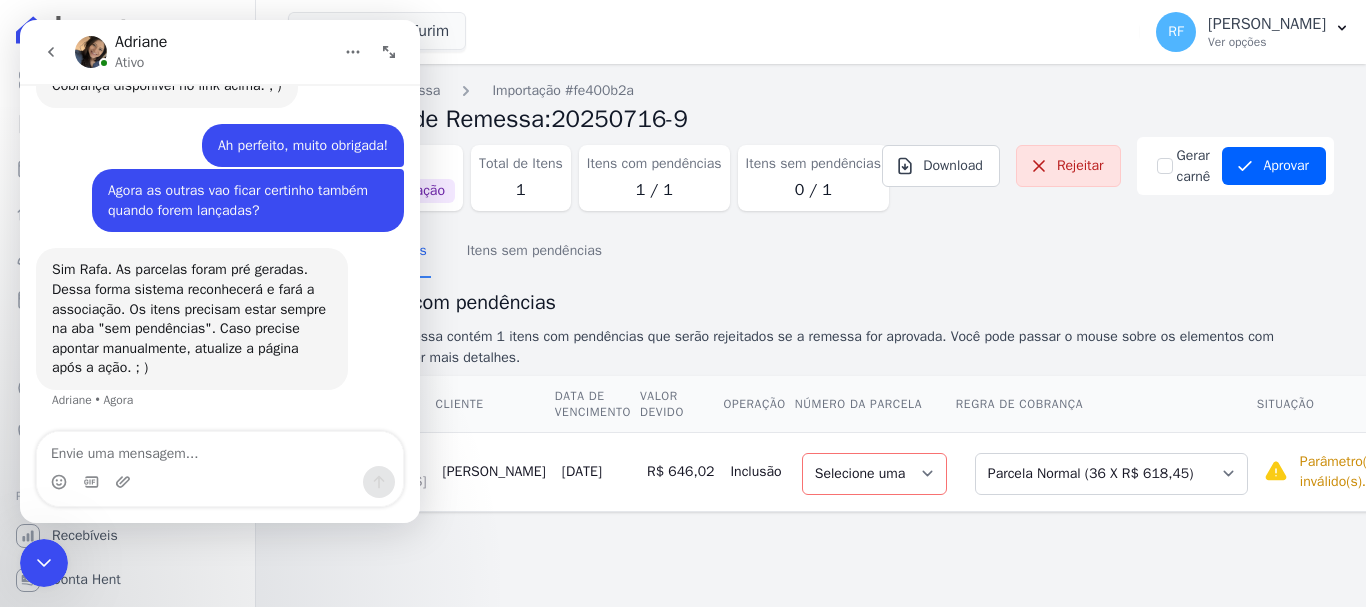 scroll, scrollTop: 1477, scrollLeft: 0, axis: vertical 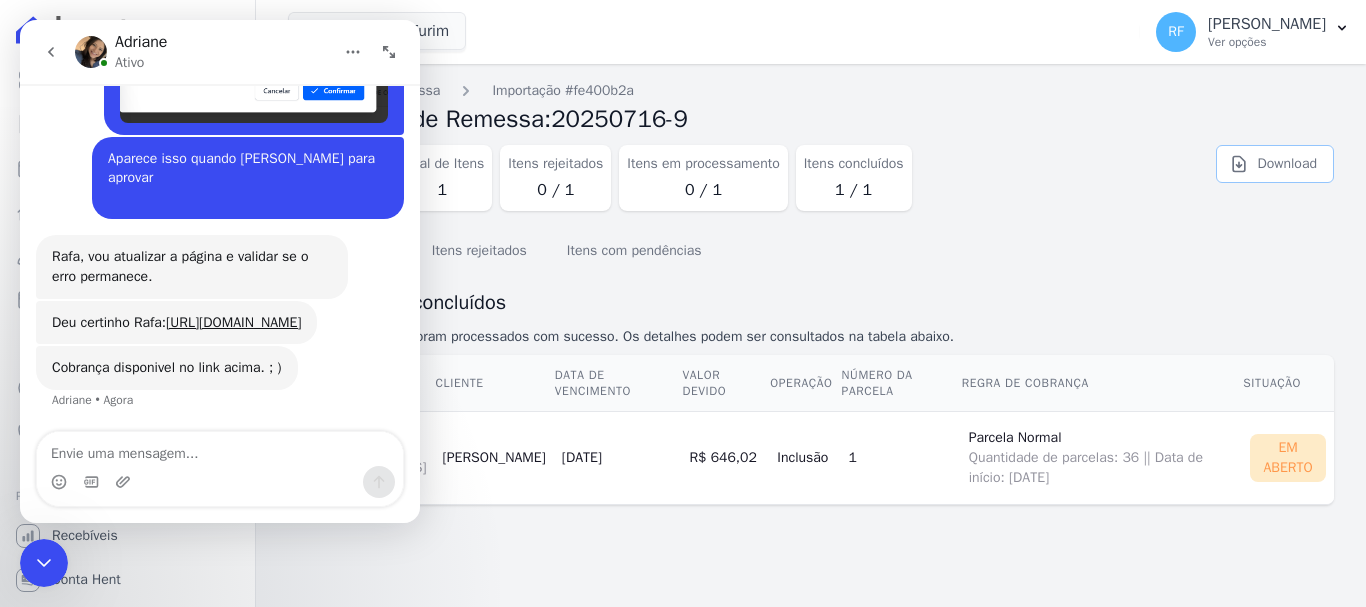 click on "Download" at bounding box center [1275, 164] 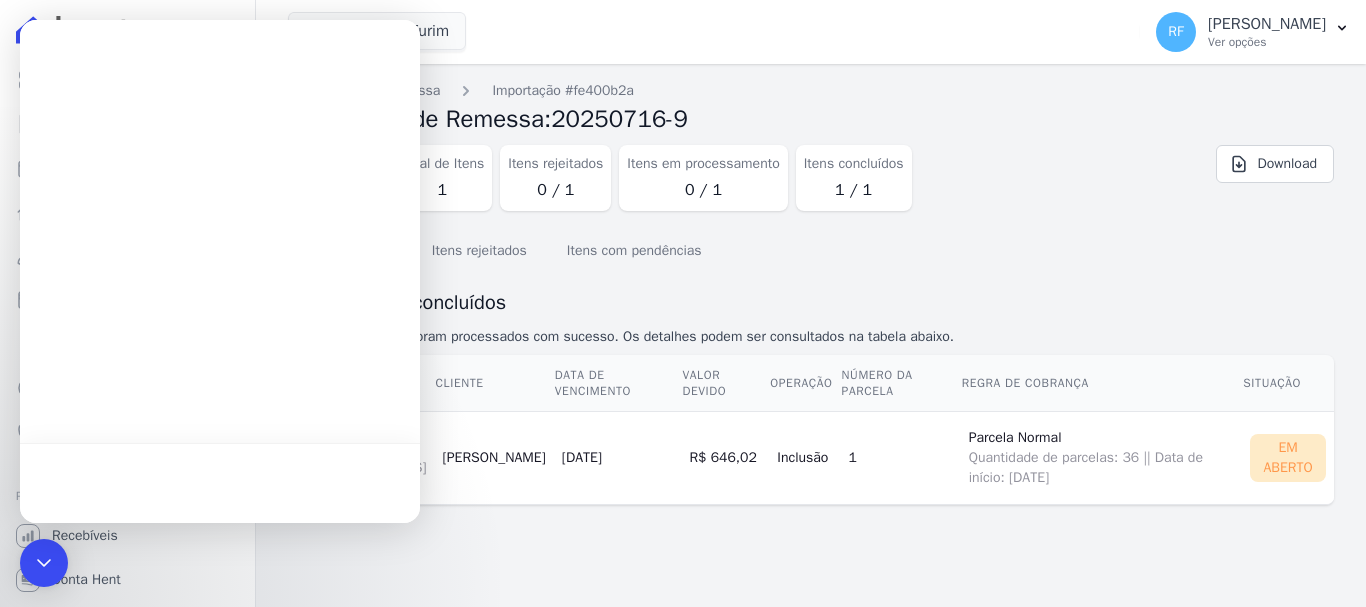 scroll, scrollTop: 0, scrollLeft: 0, axis: both 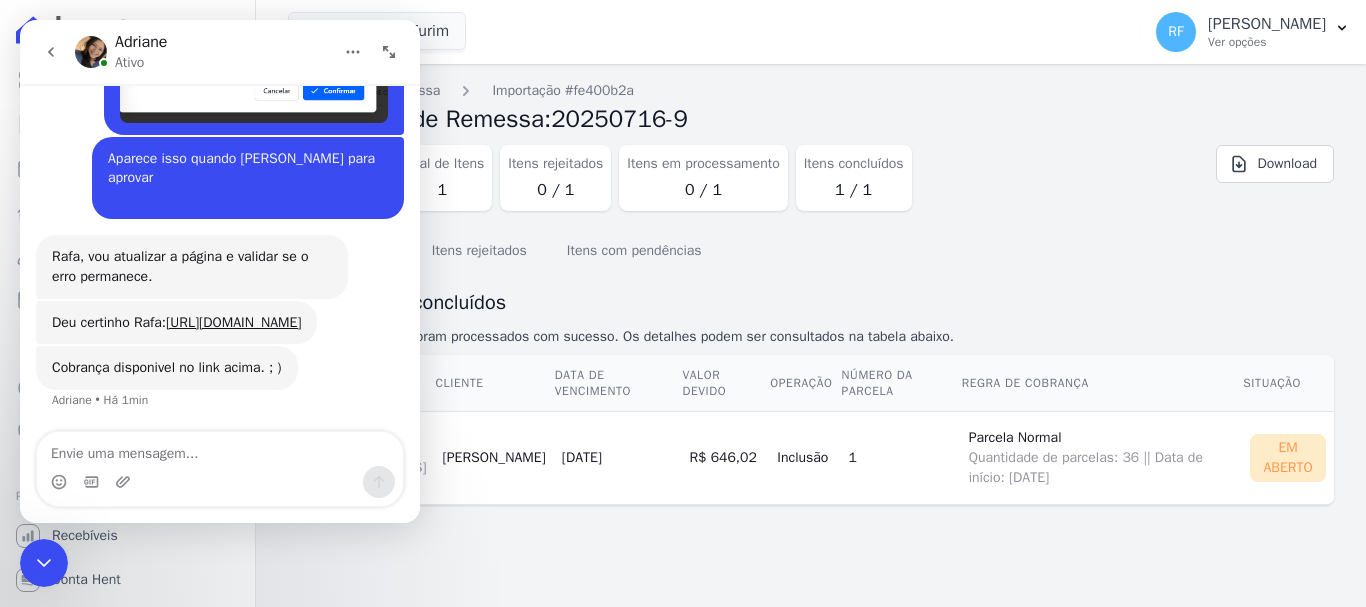 click at bounding box center [220, 449] 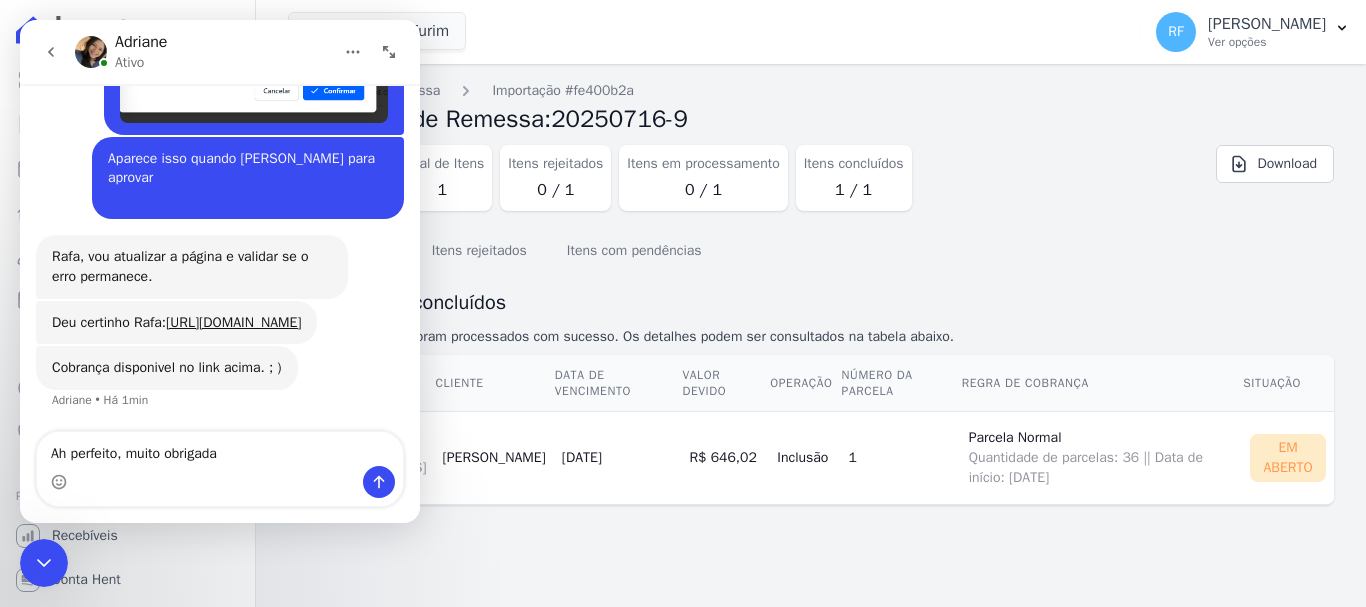 type on "Ah perfeito, muito obrigada!" 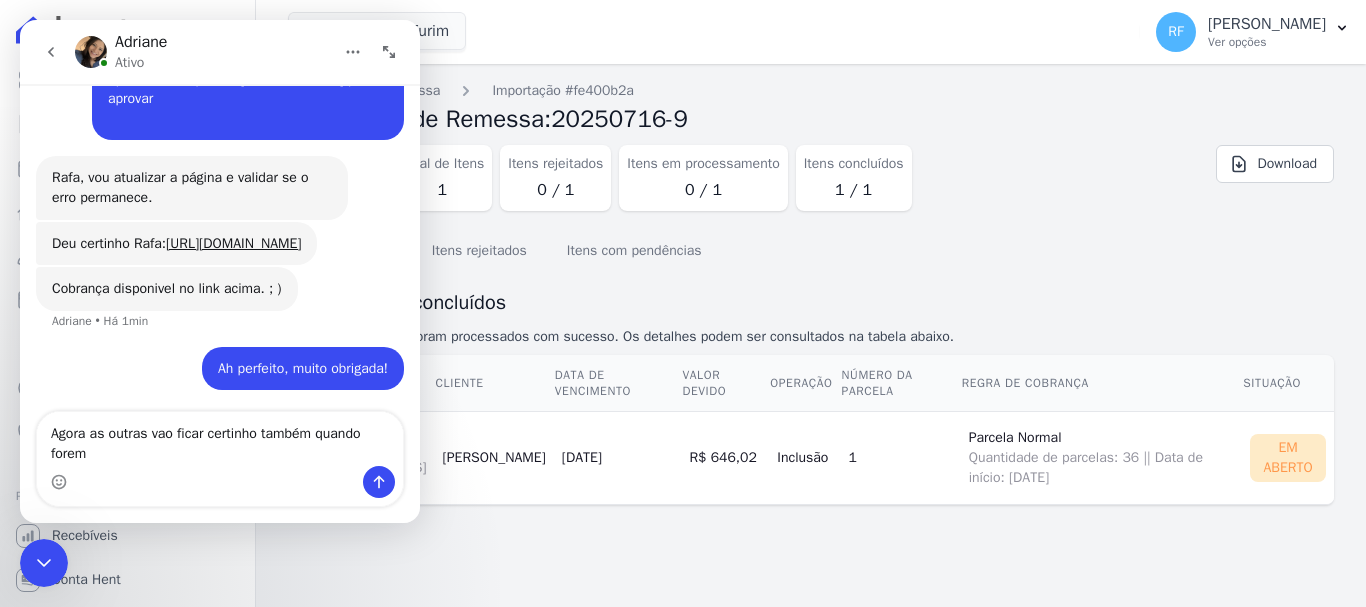 scroll, scrollTop: 1254, scrollLeft: 0, axis: vertical 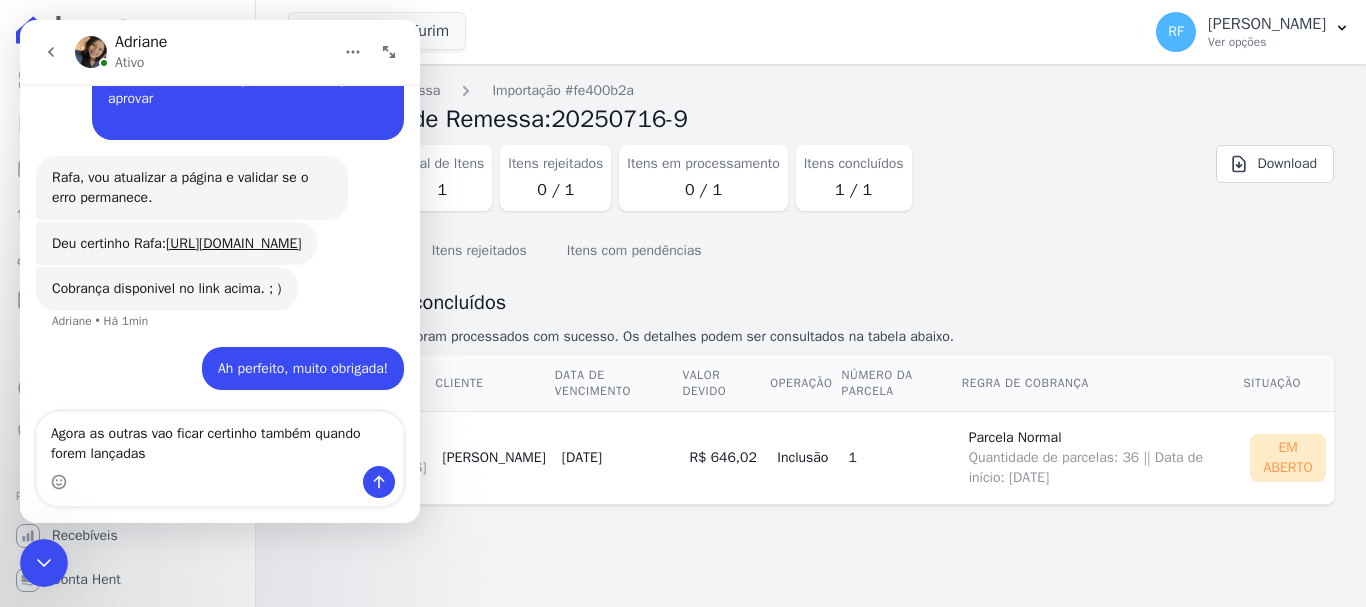 type on "Agora as outras vao ficar certinho também quando forem lançadas?" 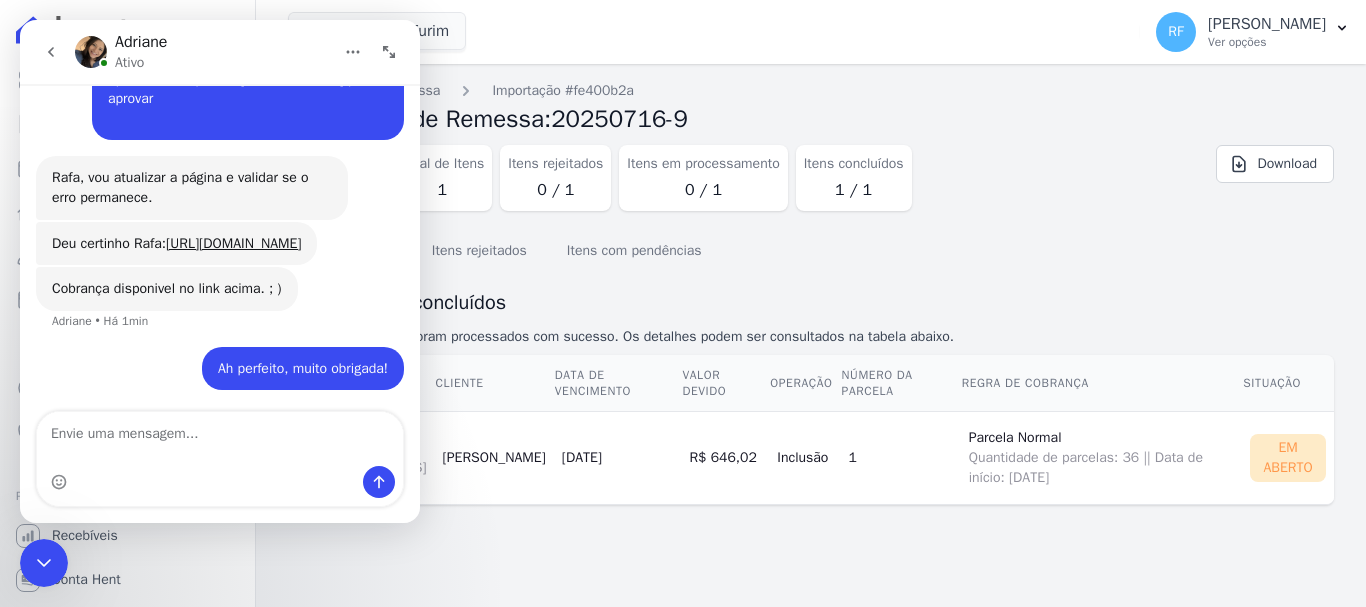 scroll, scrollTop: 1300, scrollLeft: 0, axis: vertical 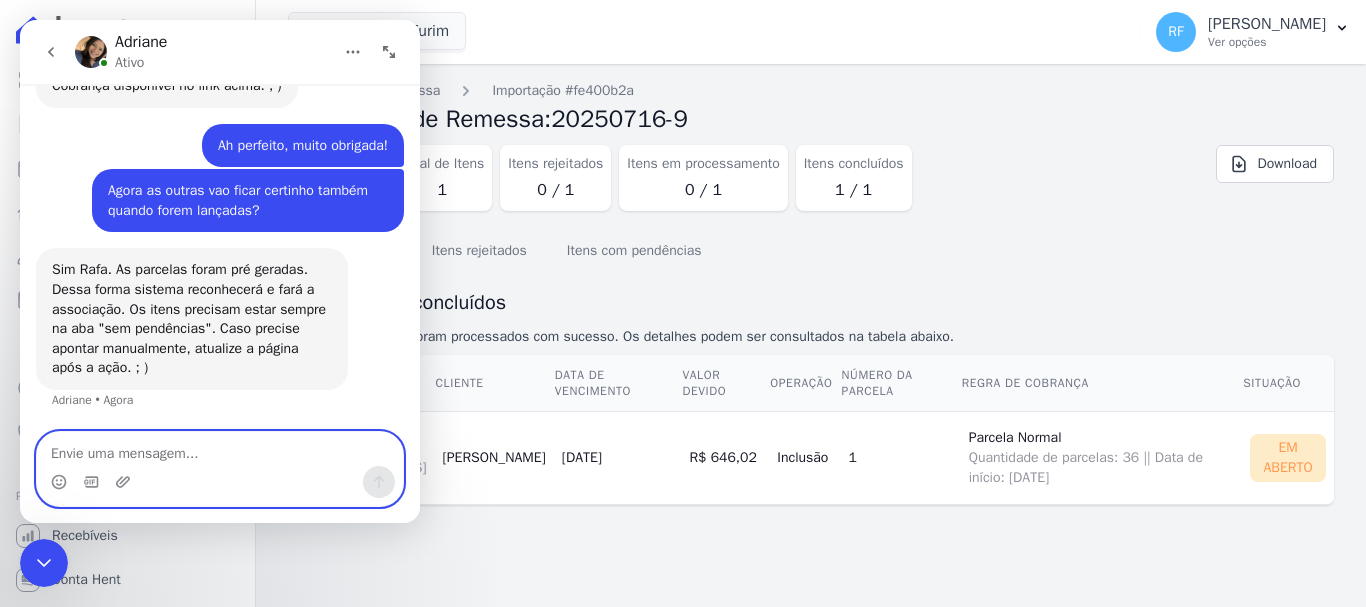 click at bounding box center (220, 449) 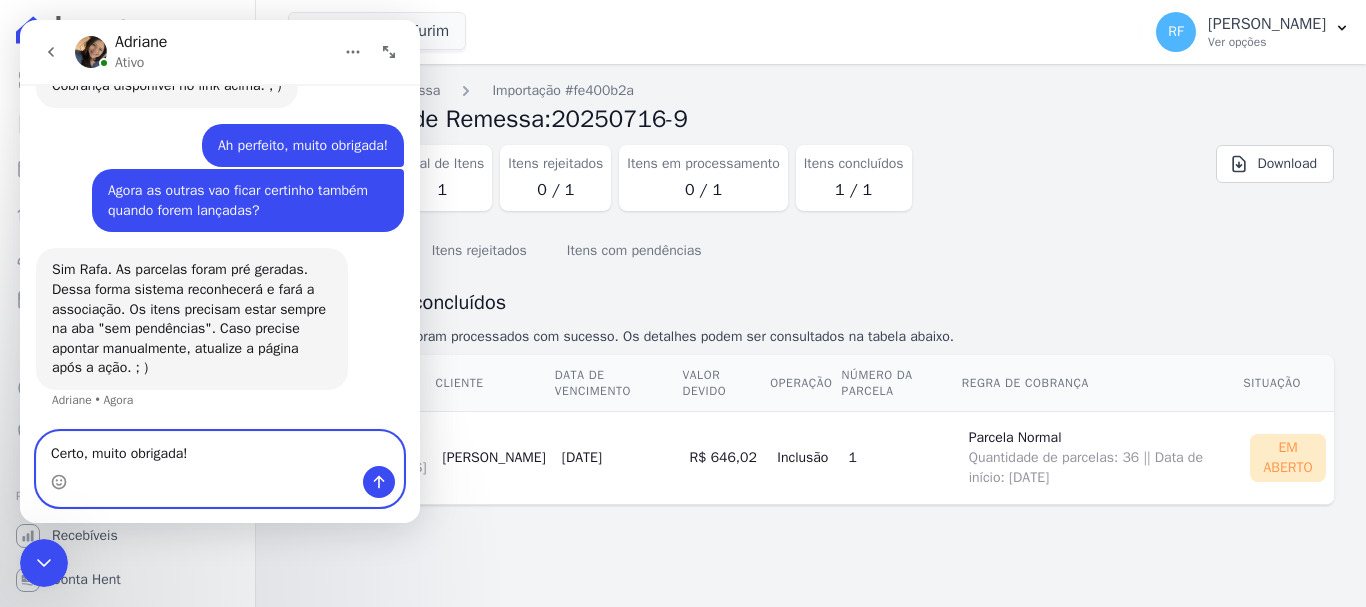 type on "Certo, muito obrigada!!" 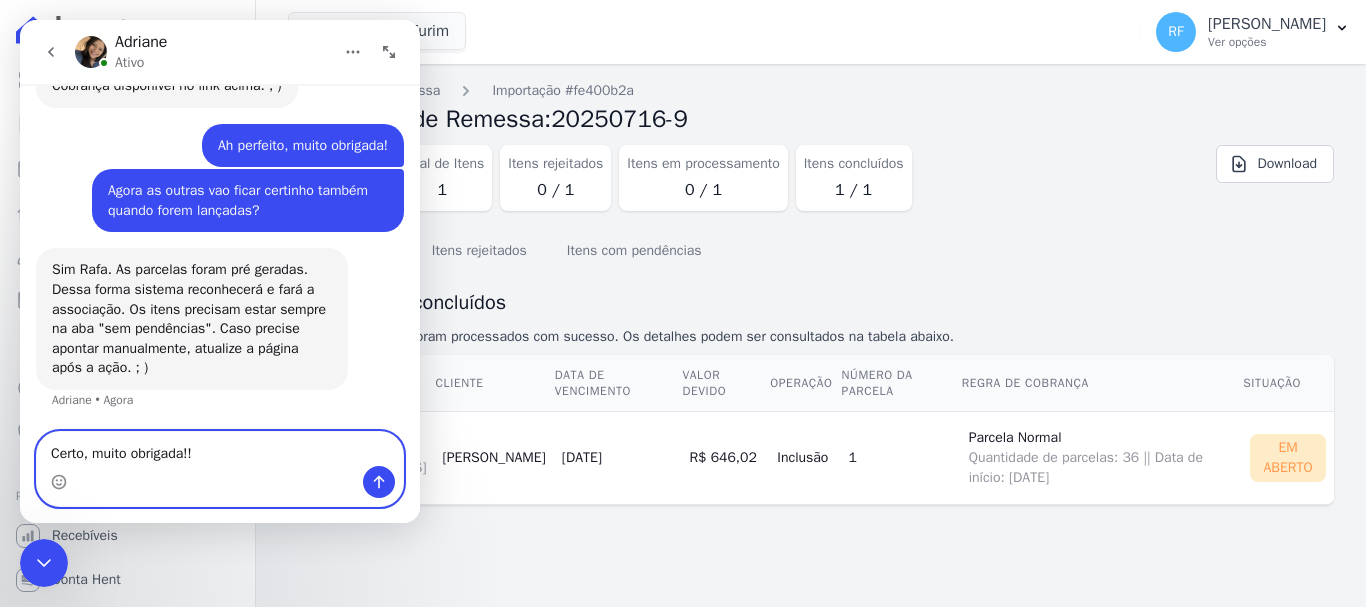 type 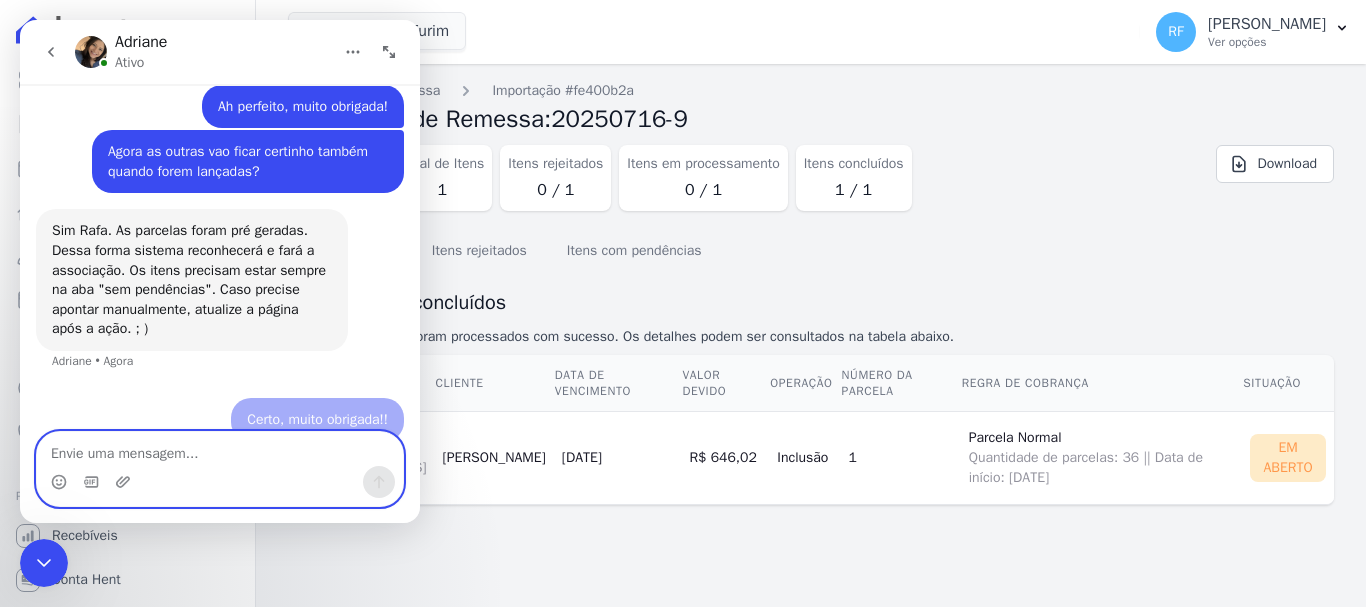 scroll, scrollTop: 1517, scrollLeft: 0, axis: vertical 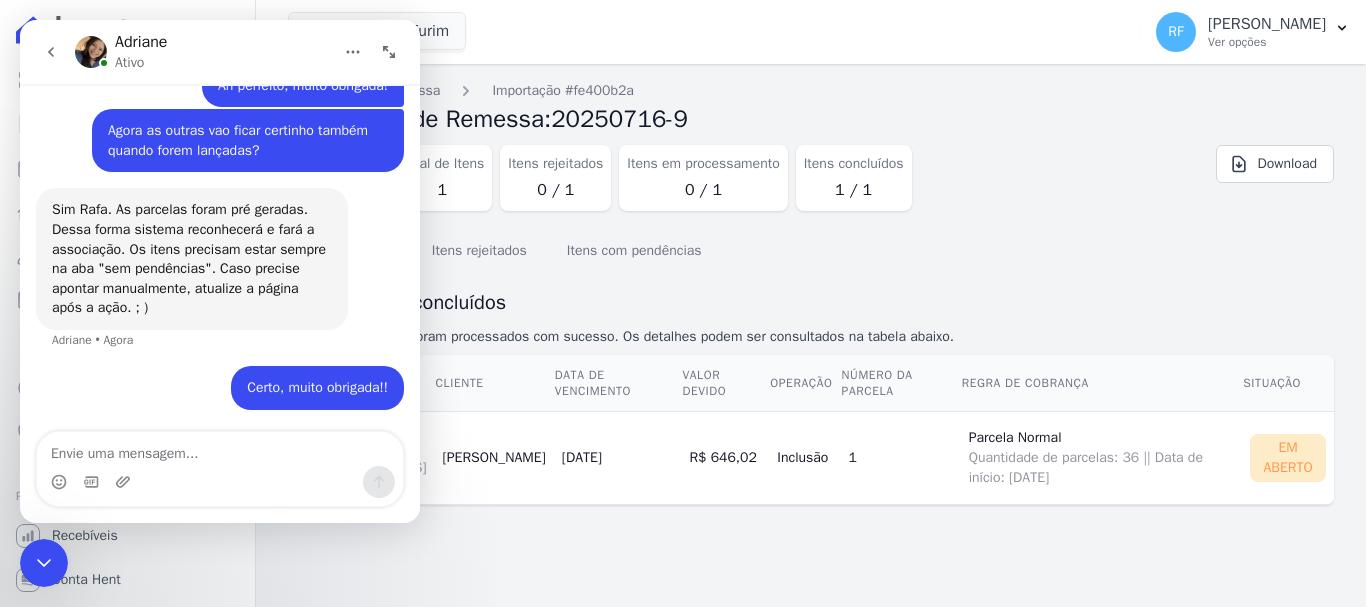 click on "Itens concluídos
Itens rejeitados
Itens com pendências
Lista de itens concluídos
1 itens da remessa foram processados com sucesso. Os detalhes podem ser consultados na tabela abaixo.
Contrato
Cliente
Data de Vencimento
Valor devido
Operação
Número da Parcela
Regra de Cobrança
Situação" at bounding box center [811, 382] 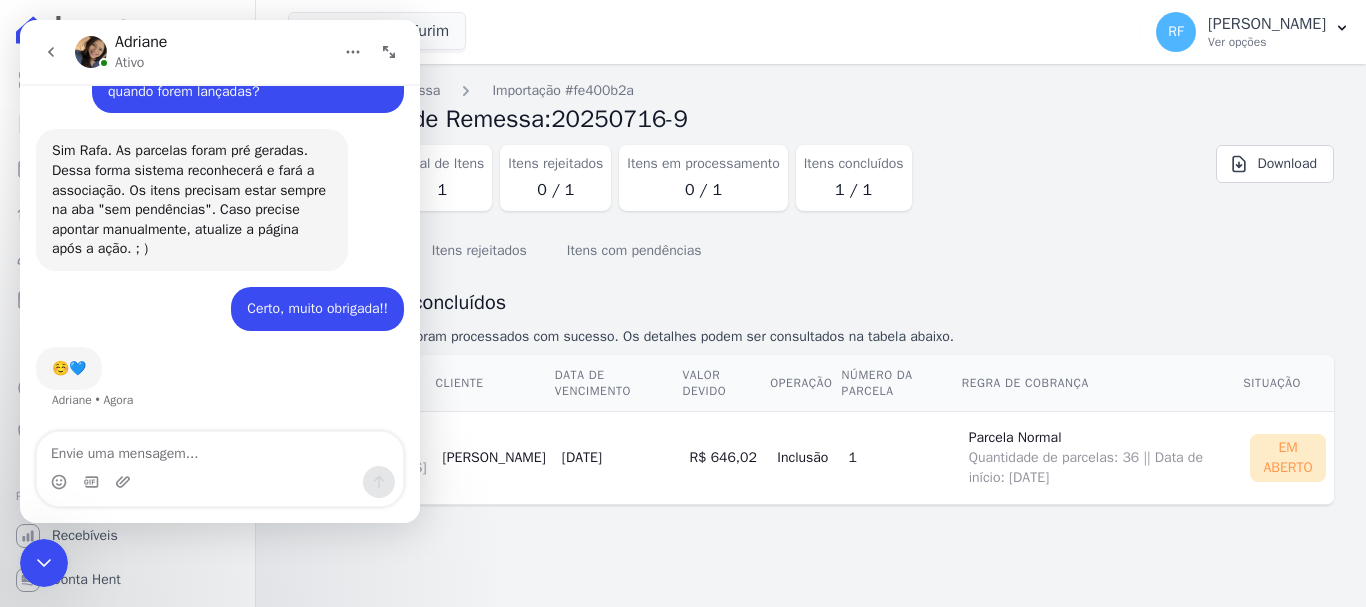 scroll, scrollTop: 1576, scrollLeft: 0, axis: vertical 